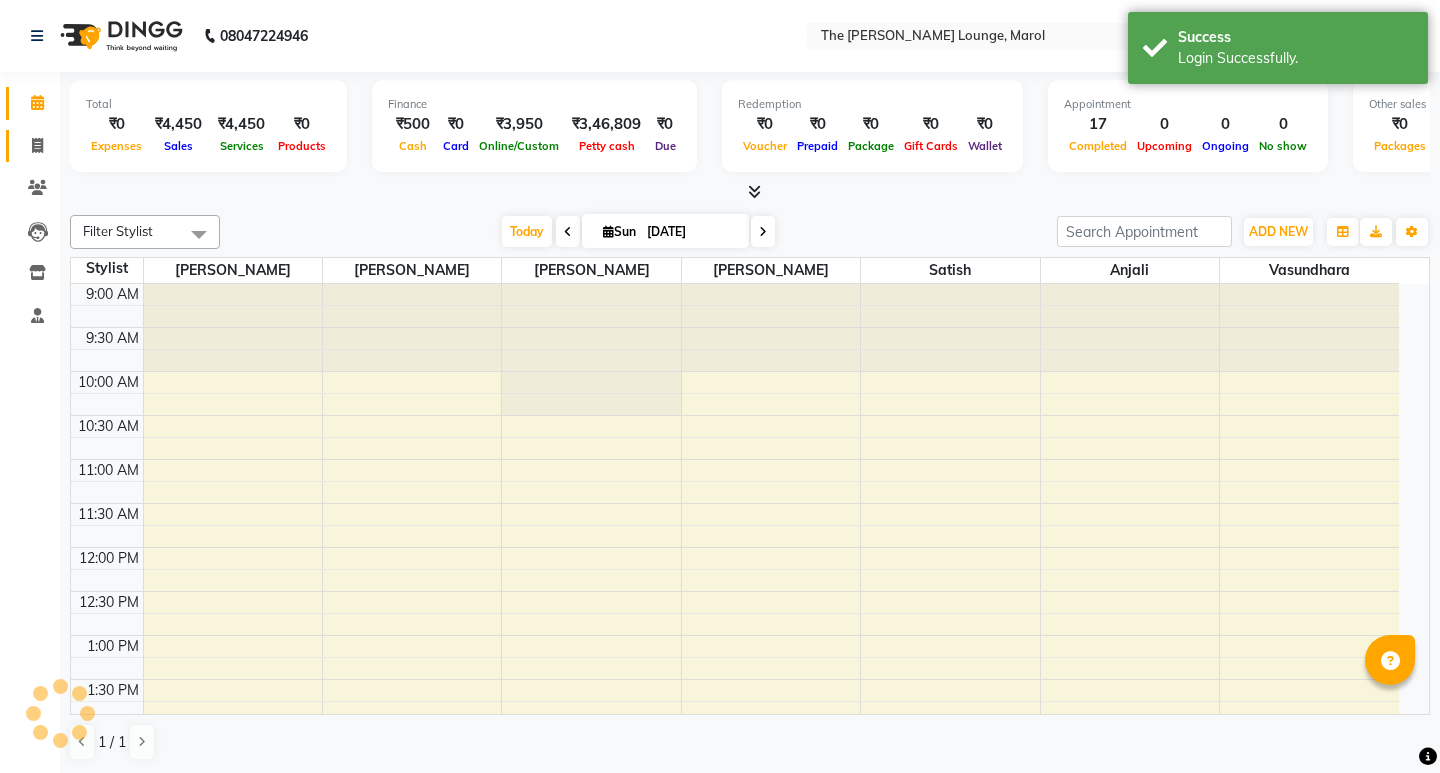 scroll, scrollTop: 0, scrollLeft: 0, axis: both 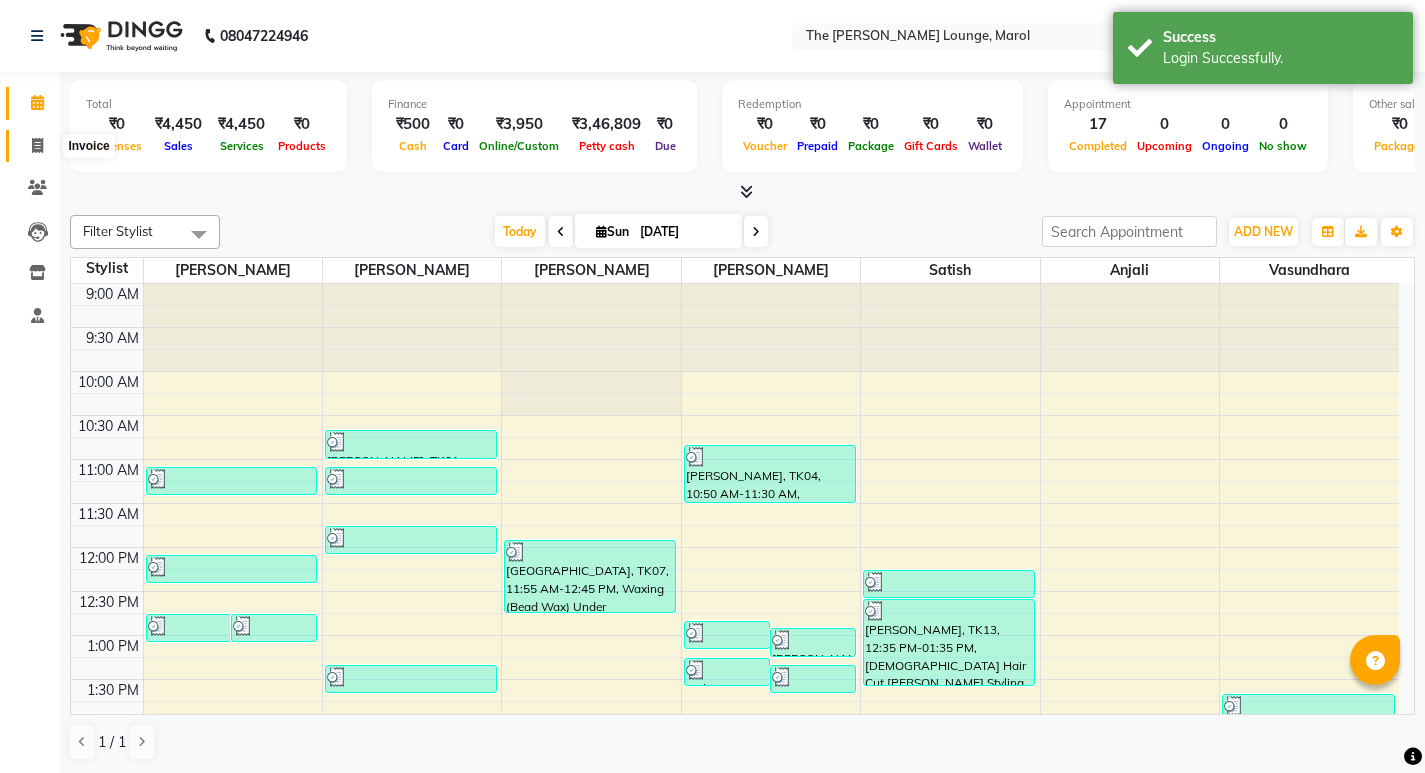 click 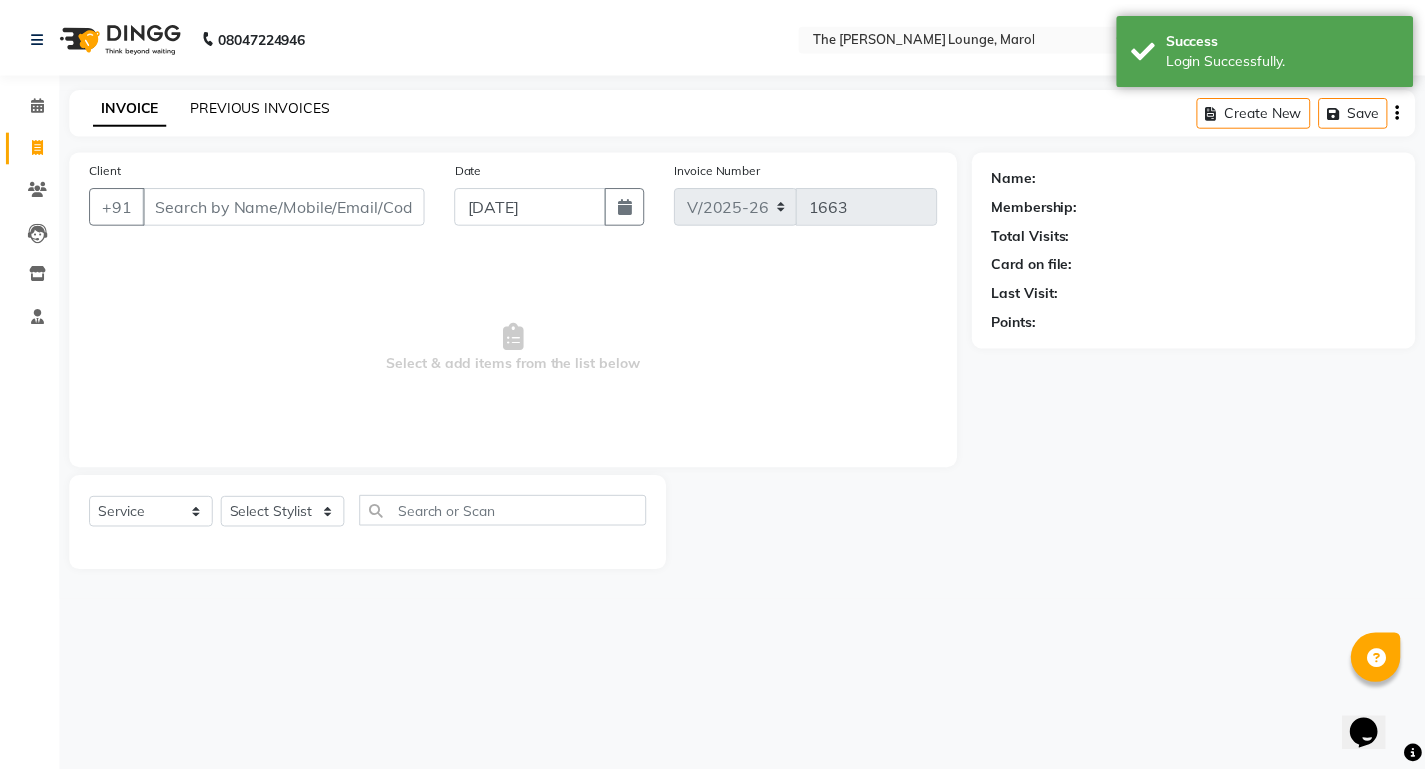 scroll, scrollTop: 0, scrollLeft: 0, axis: both 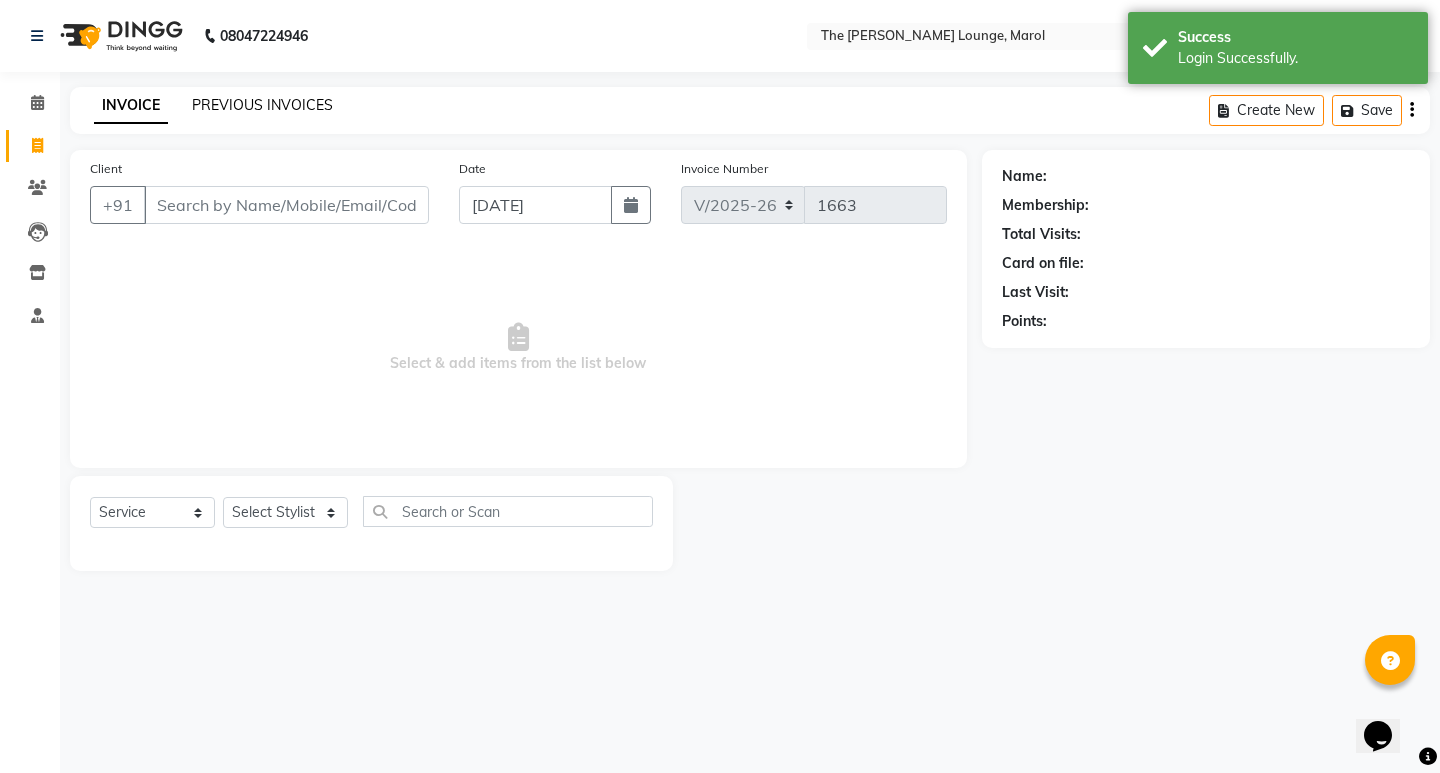 click on "PREVIOUS INVOICES" 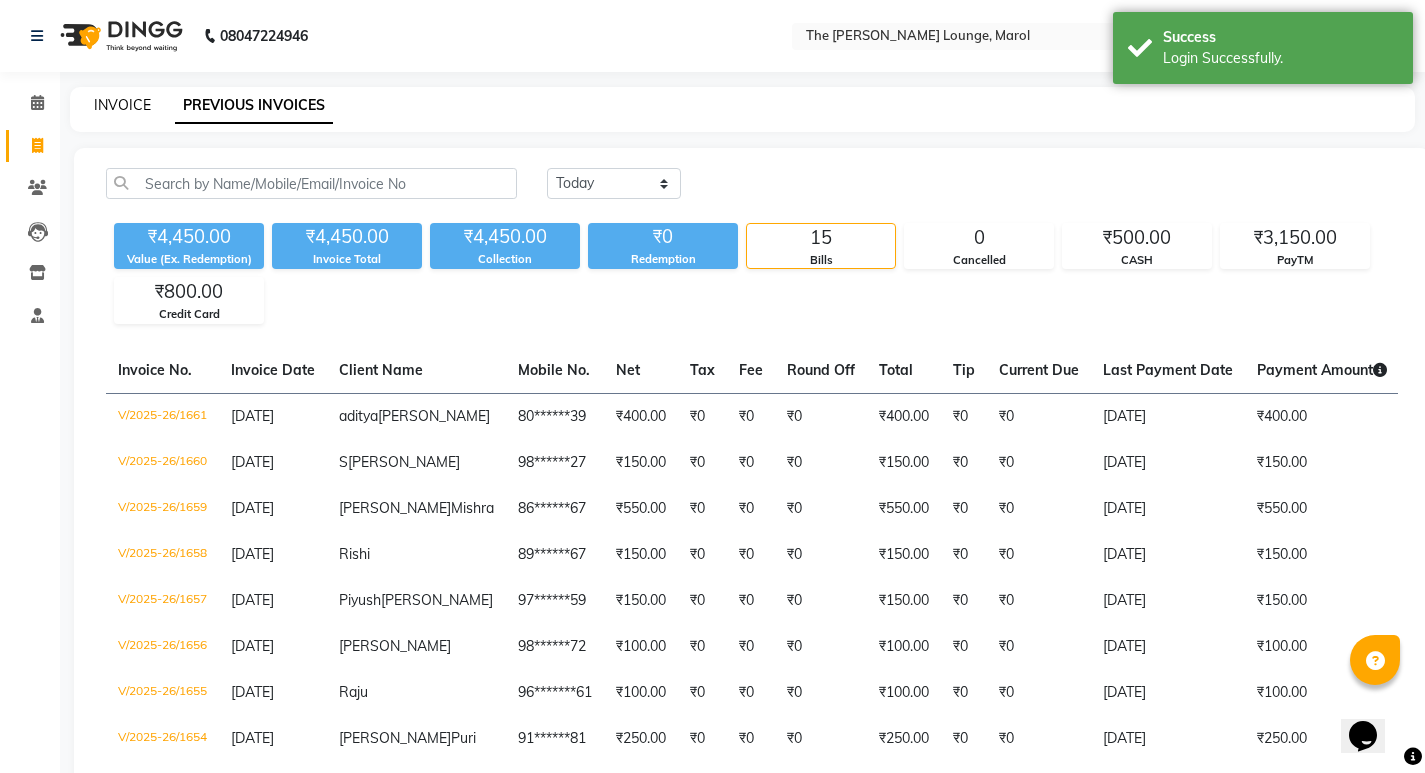 click on "INVOICE" 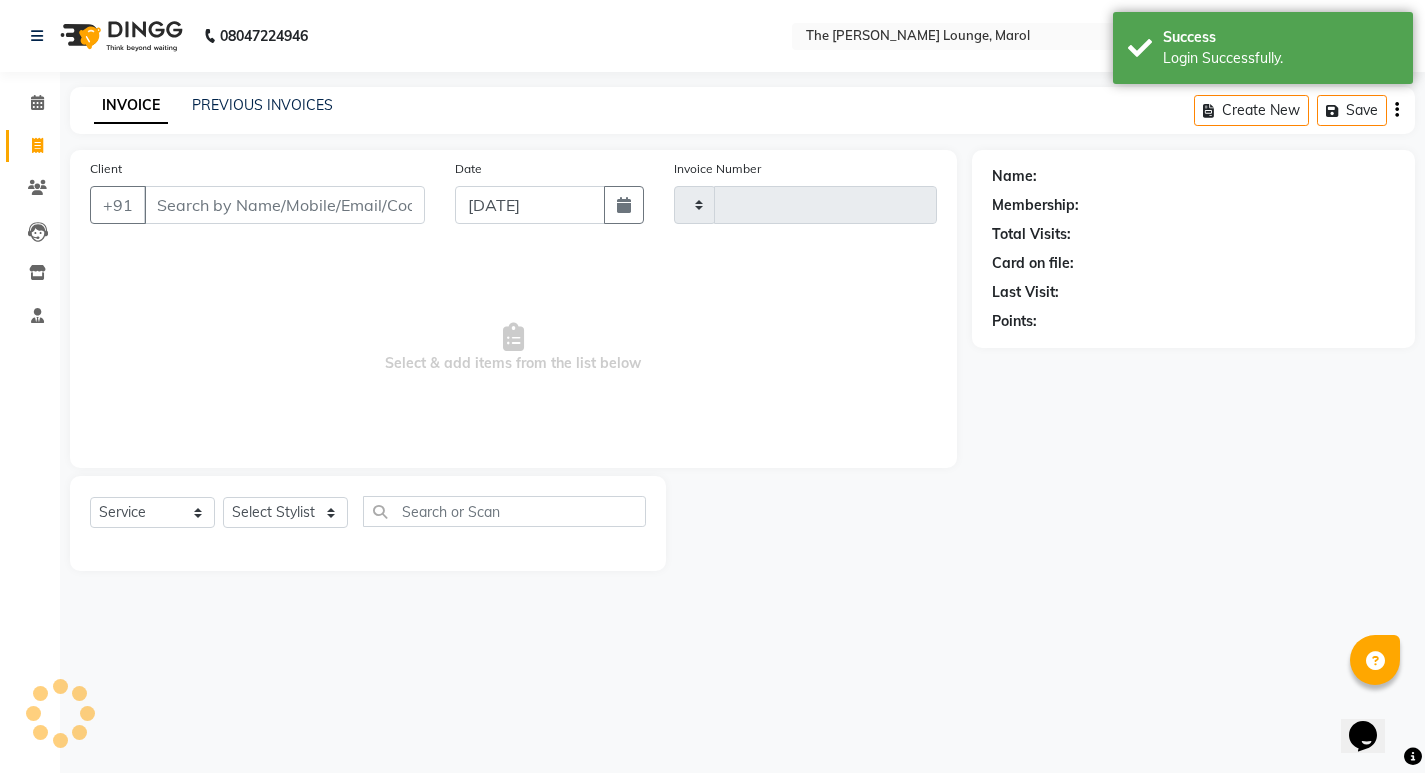 type on "1663" 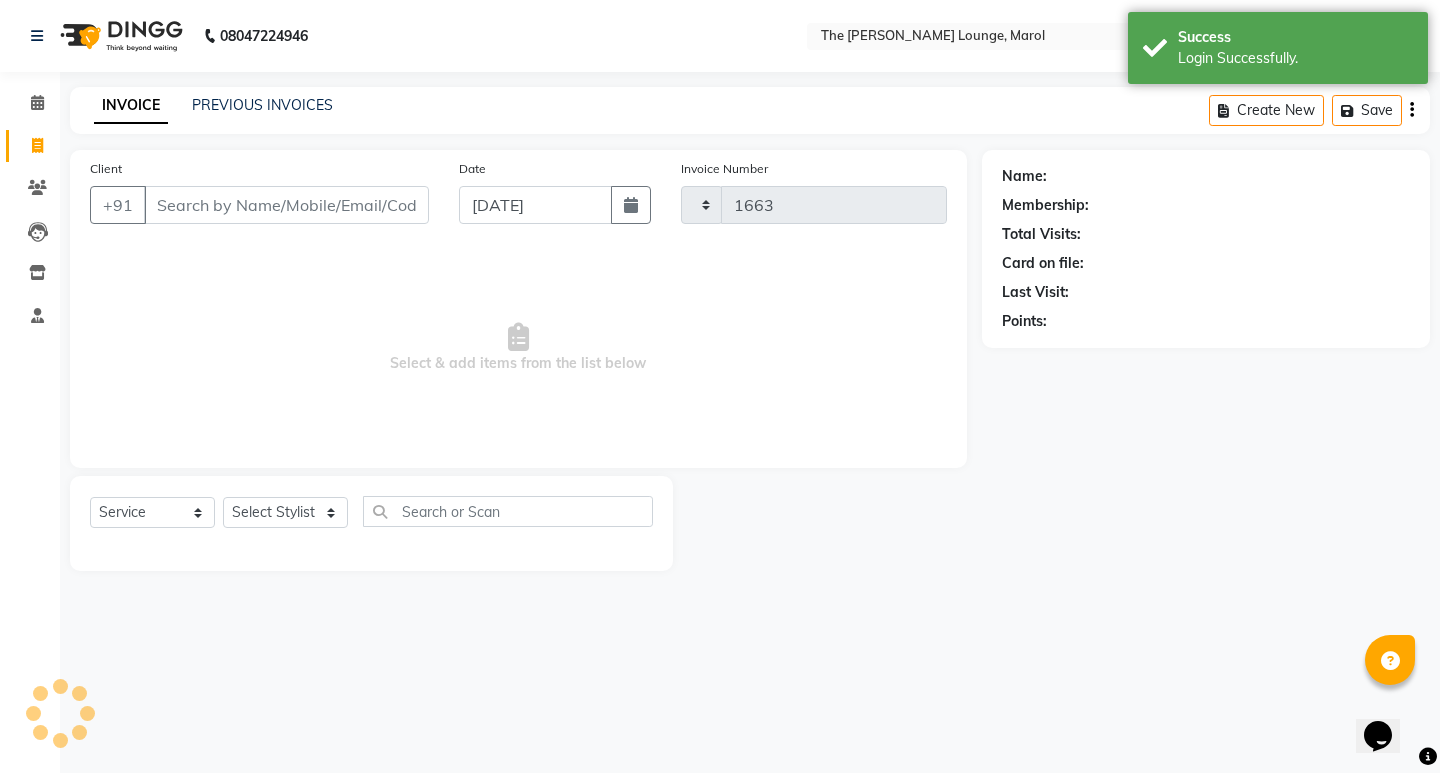 select on "7188" 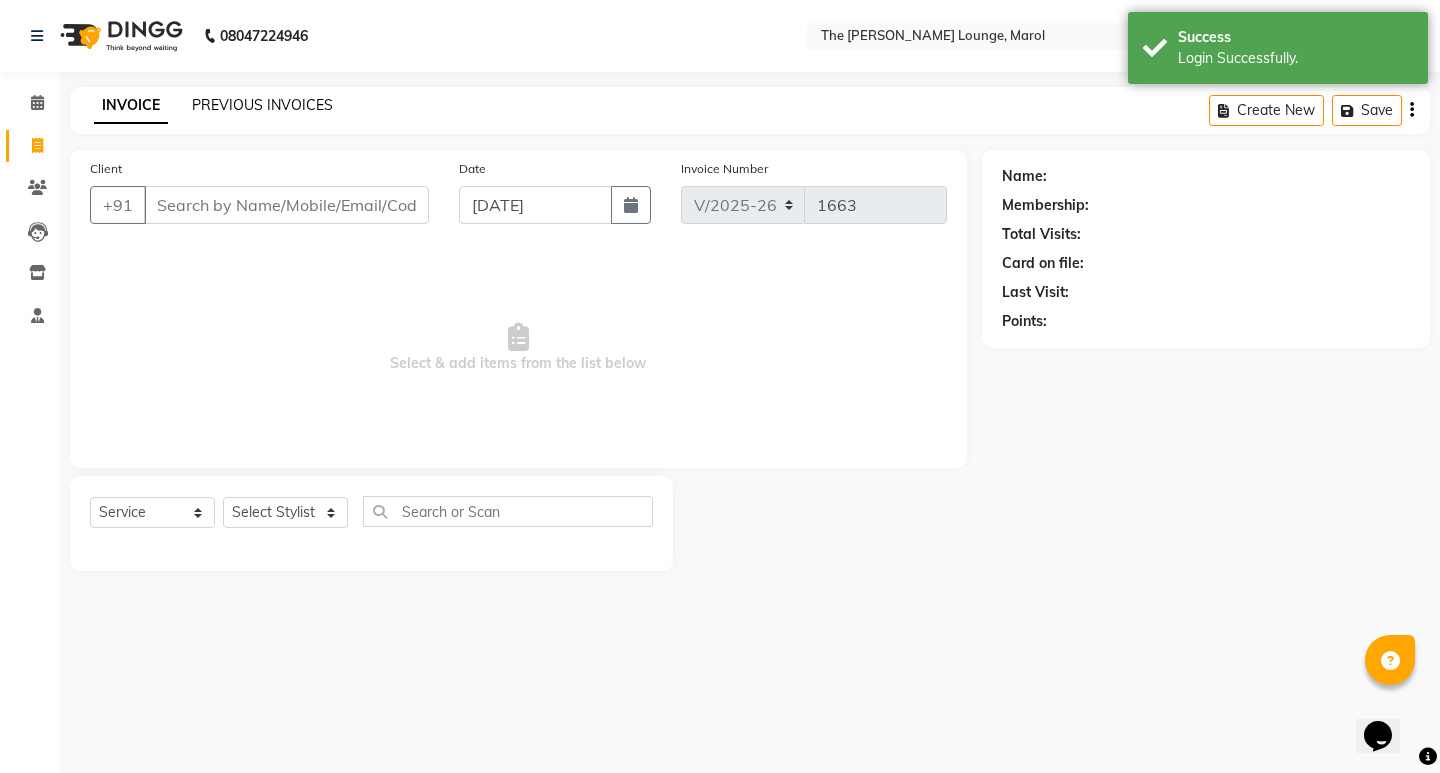 click on "PREVIOUS INVOICES" 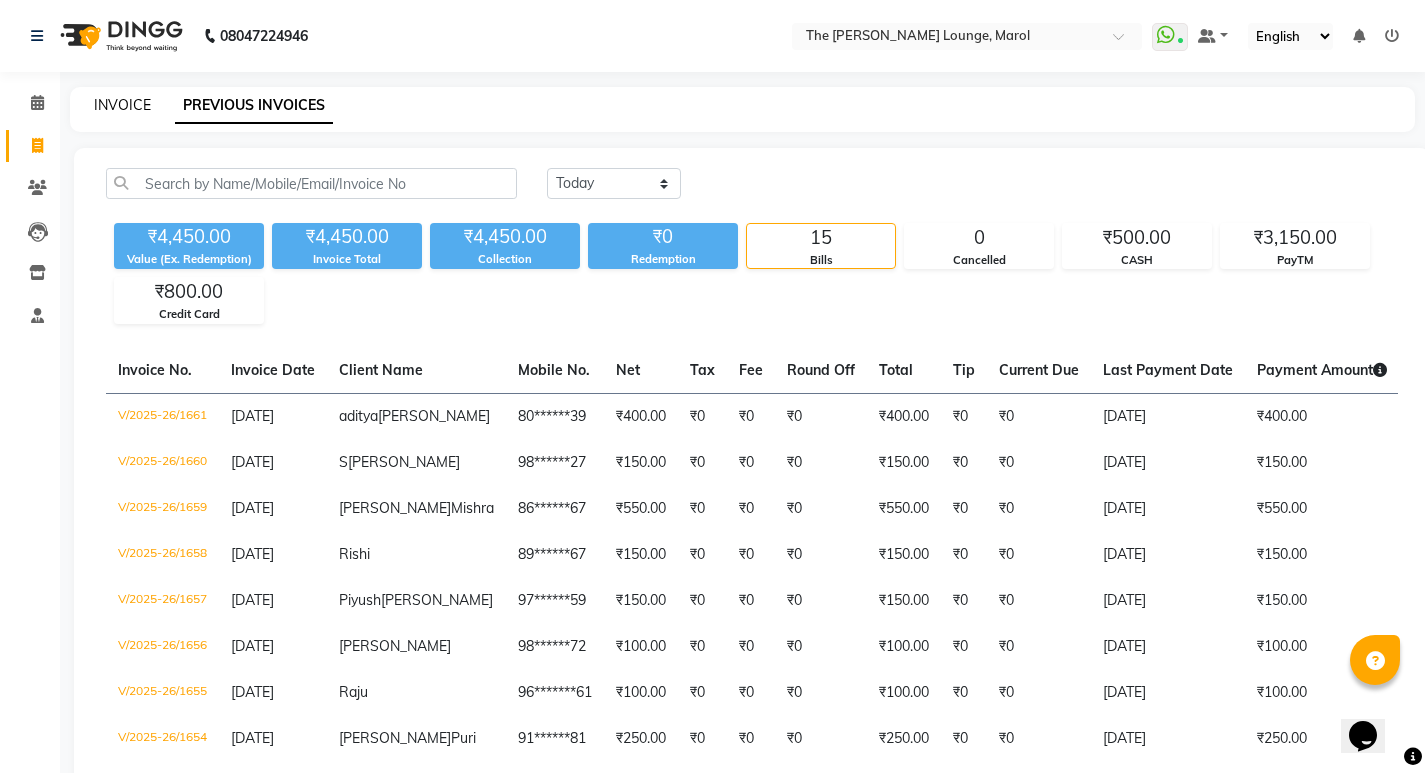 click on "INVOICE" 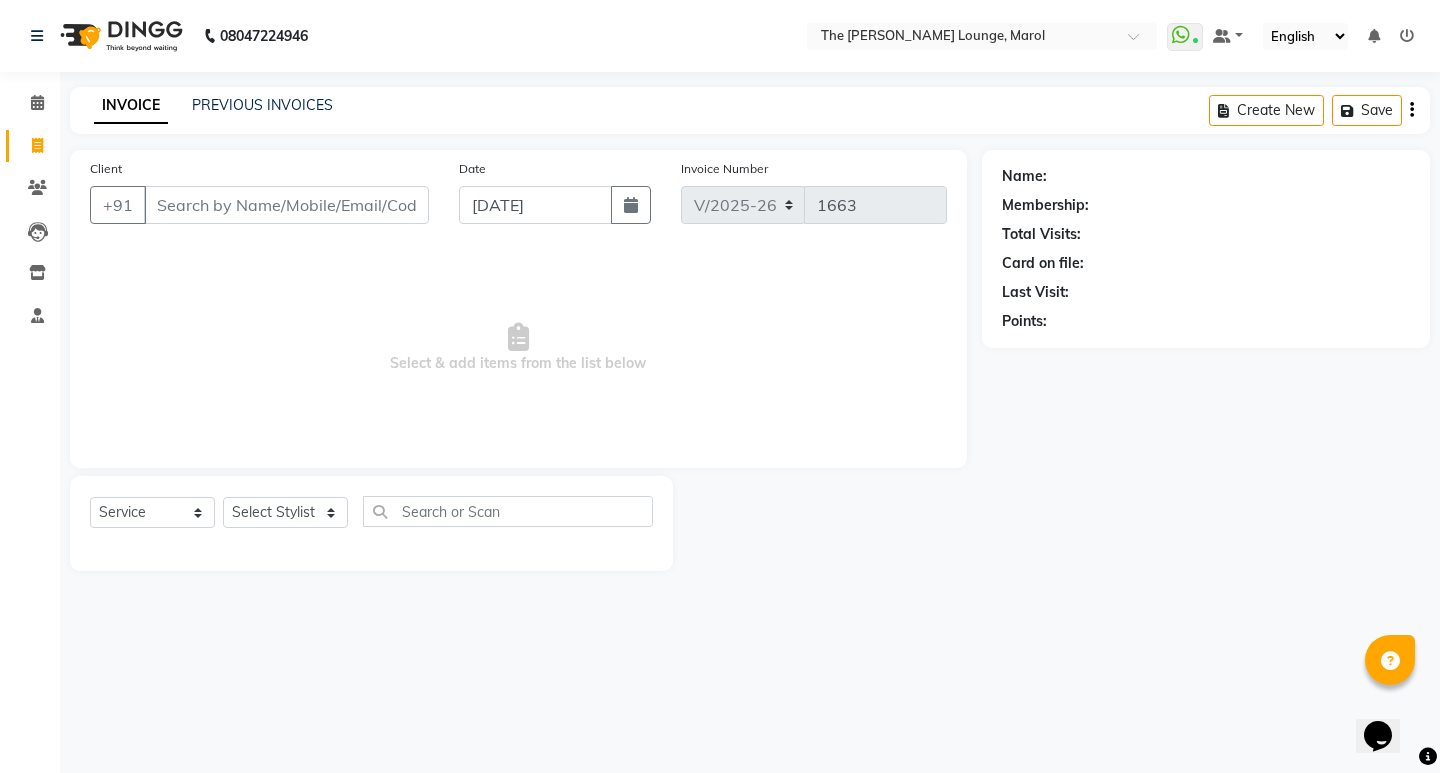 click on "Client" at bounding box center (286, 205) 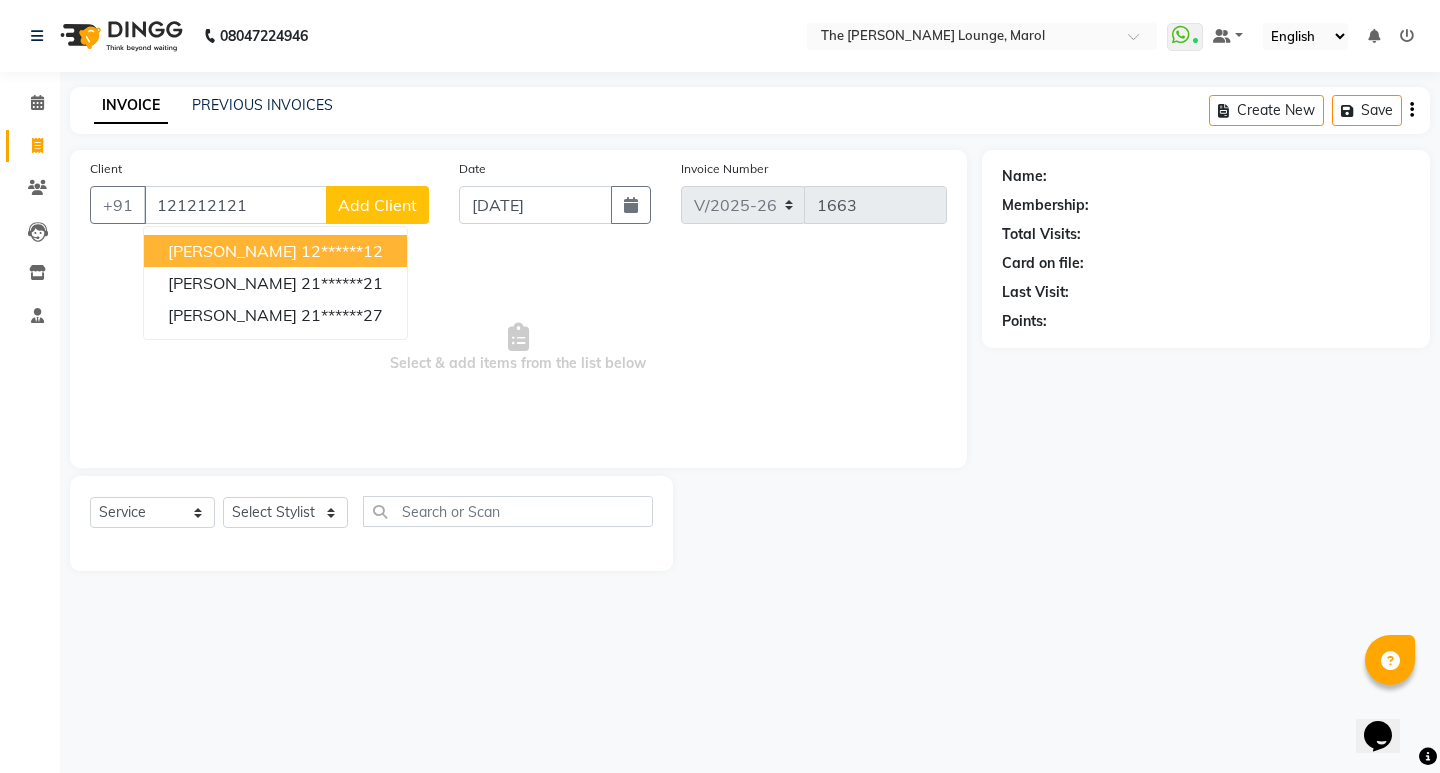 click on "12******12" at bounding box center (342, 251) 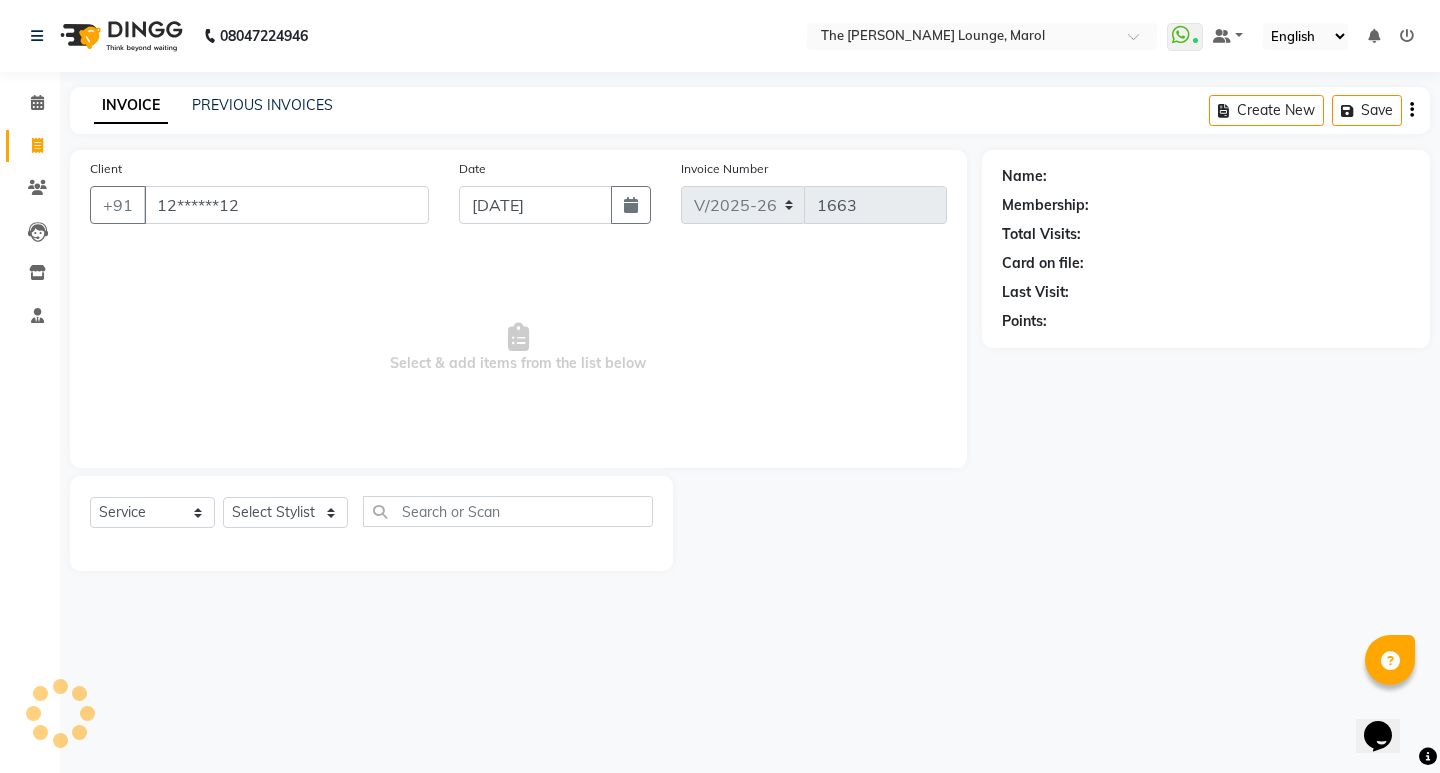 type on "12******12" 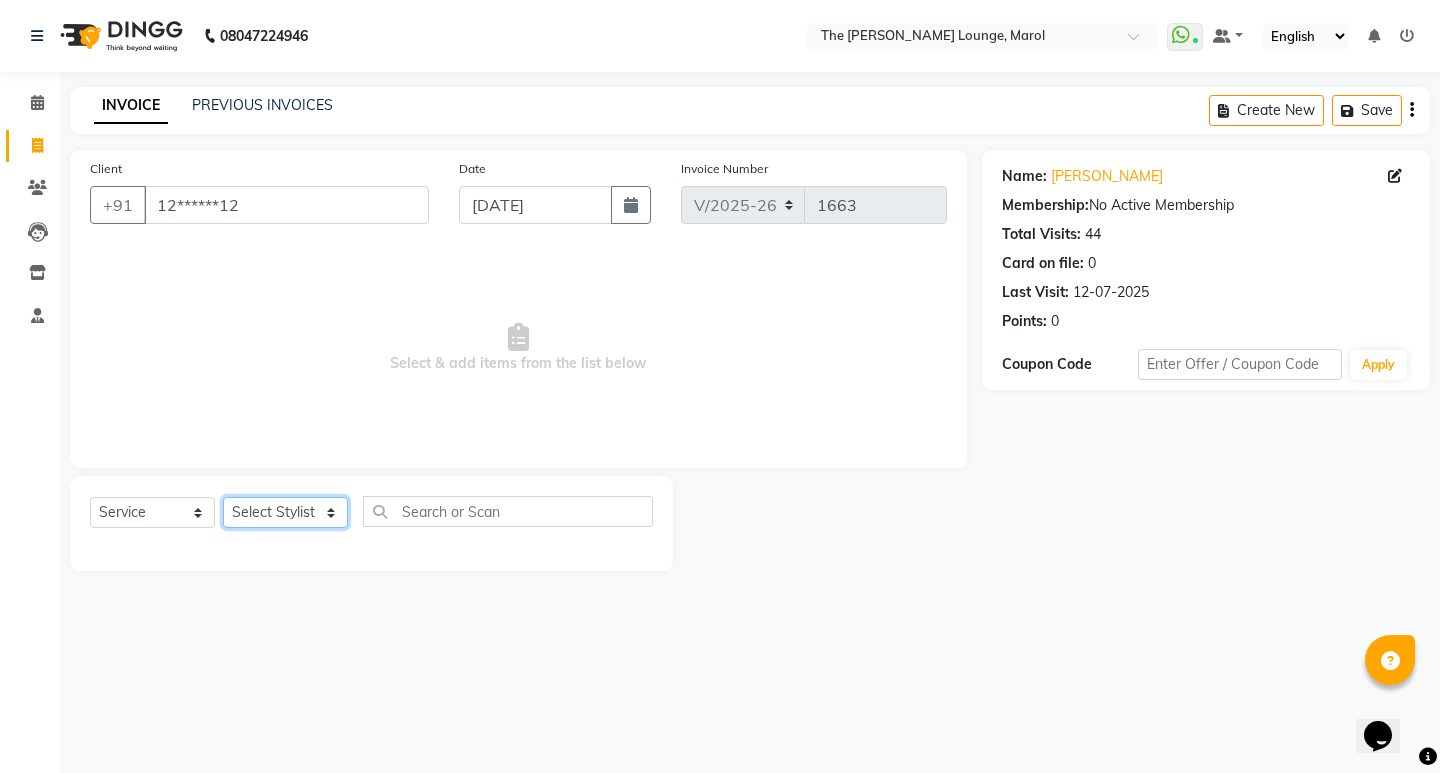 click on "Select Stylist [PERSON_NAME] [PERSON_NAME] [PERSON_NAME] [PERSON_NAME] [PERSON_NAME] Vasundhara" 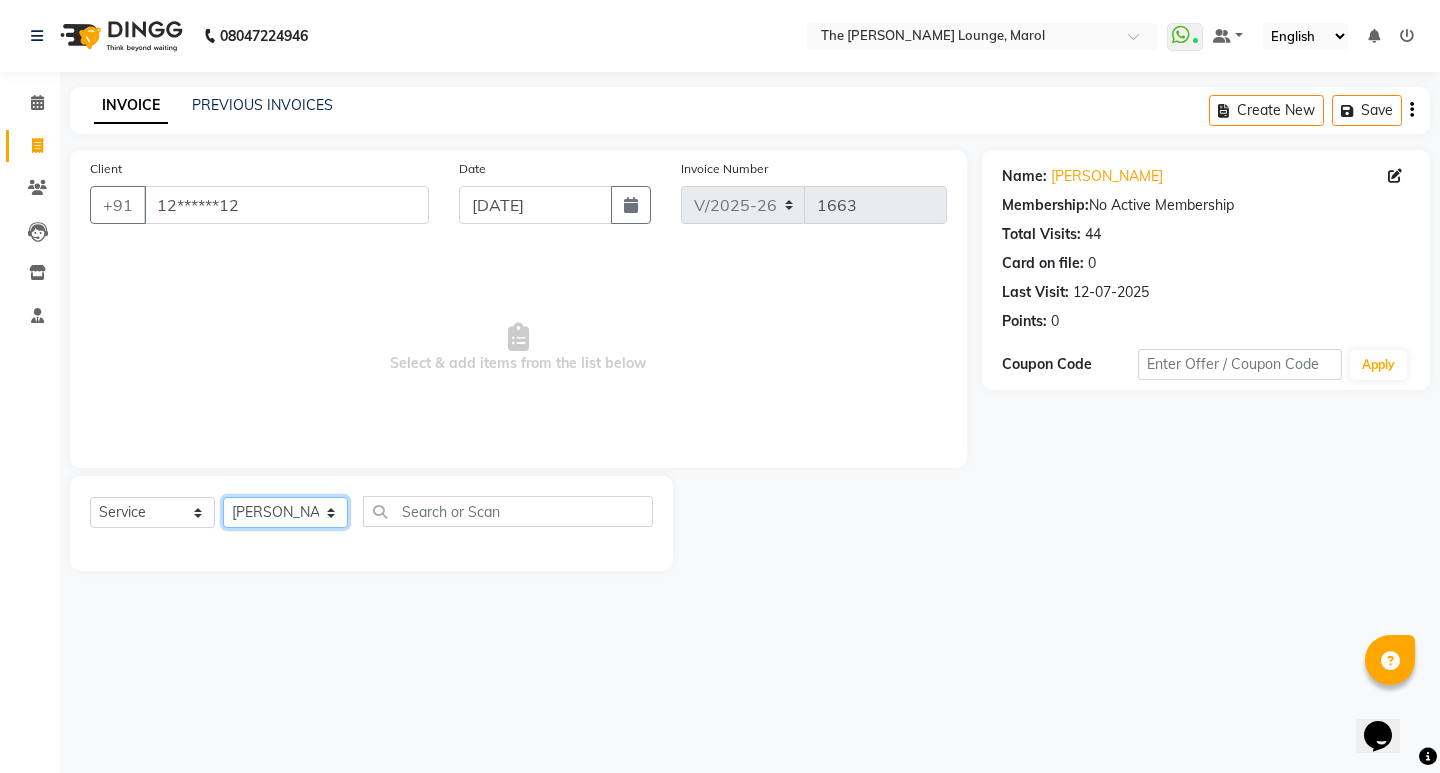 click on "Select Stylist [PERSON_NAME] [PERSON_NAME] [PERSON_NAME] [PERSON_NAME] [PERSON_NAME] Vasundhara" 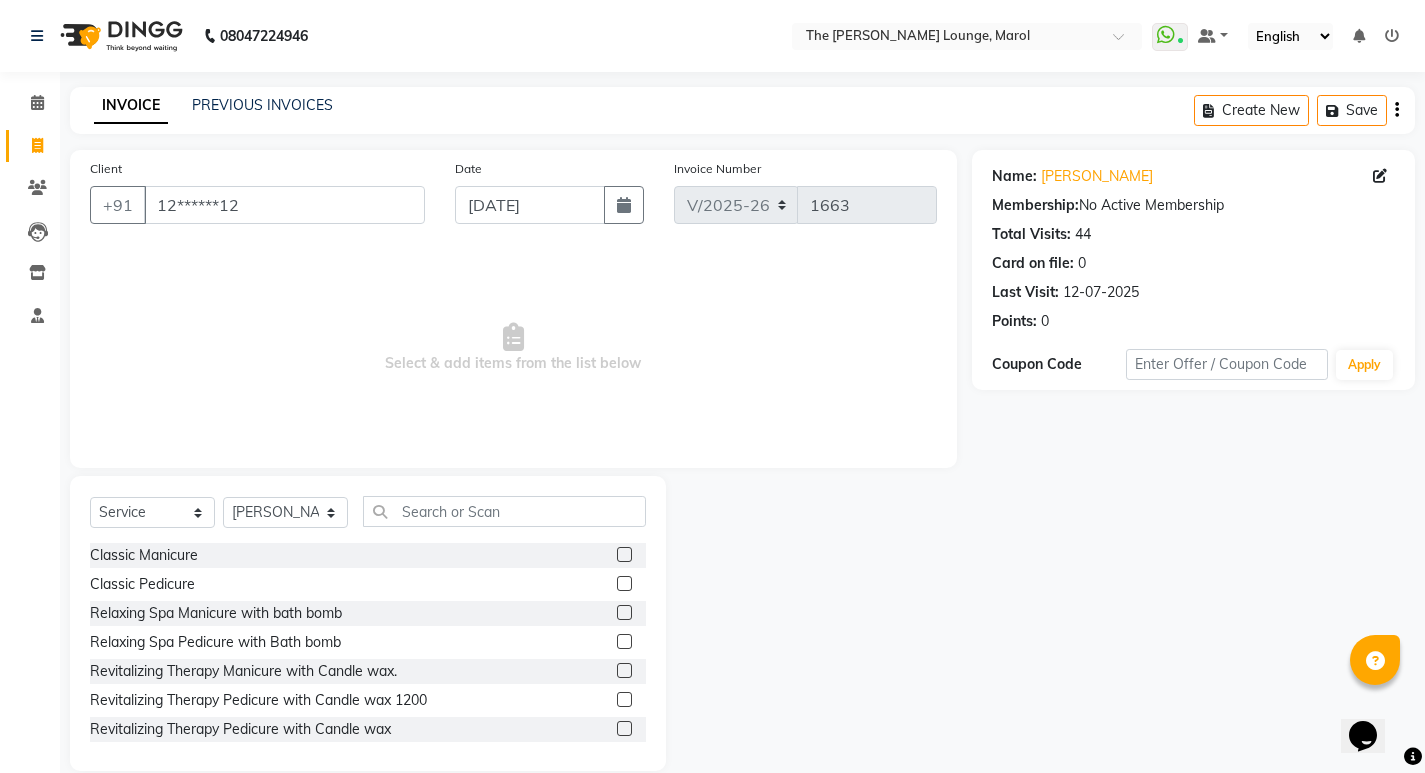 click on "Select  Service  Product  Membership  Package Voucher Prepaid Gift Card  Select Stylist Anjali [PERSON_NAME] [PERSON_NAME] [PERSON_NAME] [PERSON_NAME] [PERSON_NAME] Vasundhara Classic Manicure  Classic Pedicure  Relaxing Spa Manicure with bath bomb  Relaxing Spa Pedicure with Bath bomb  Revitalizing Therapy Manicure with Candle wax.  Revitalizing Therapy Pedicure with Candle wax  1200  Revitalizing Therapy Pedicure with Candle wax  Head Massage [DEMOGRAPHIC_DATA]  Head Massage [DEMOGRAPHIC_DATA]  [PERSON_NAME] Colour  Face Massage  Foot Massage  Back Hair Trimming  Nail Cutting  Hands Dtan  Legs Dtan  Threading Upper Lip  Threading Chin  Threading Forehead  Threading Sidelocks  Threading Eyebrows  Tan Erase Therapy  Illuminating D-Tan with LED Mask  Express Glow Cleanse  Basic Radiance Cleanup  Deep Radiance Cleanup  Basic Revitalizing Facial  Electro-Radiance Treatment  Galvanizing Facial  Revitalizing Body Polish  Holistic Body Massage  Eye Massage  Full Body Therapy  Full Hands  Full Legs  Back Massage  Waxing (Bead Wax) Upper Lip  [DEMOGRAPHIC_DATA] Hair Cut  Shave" 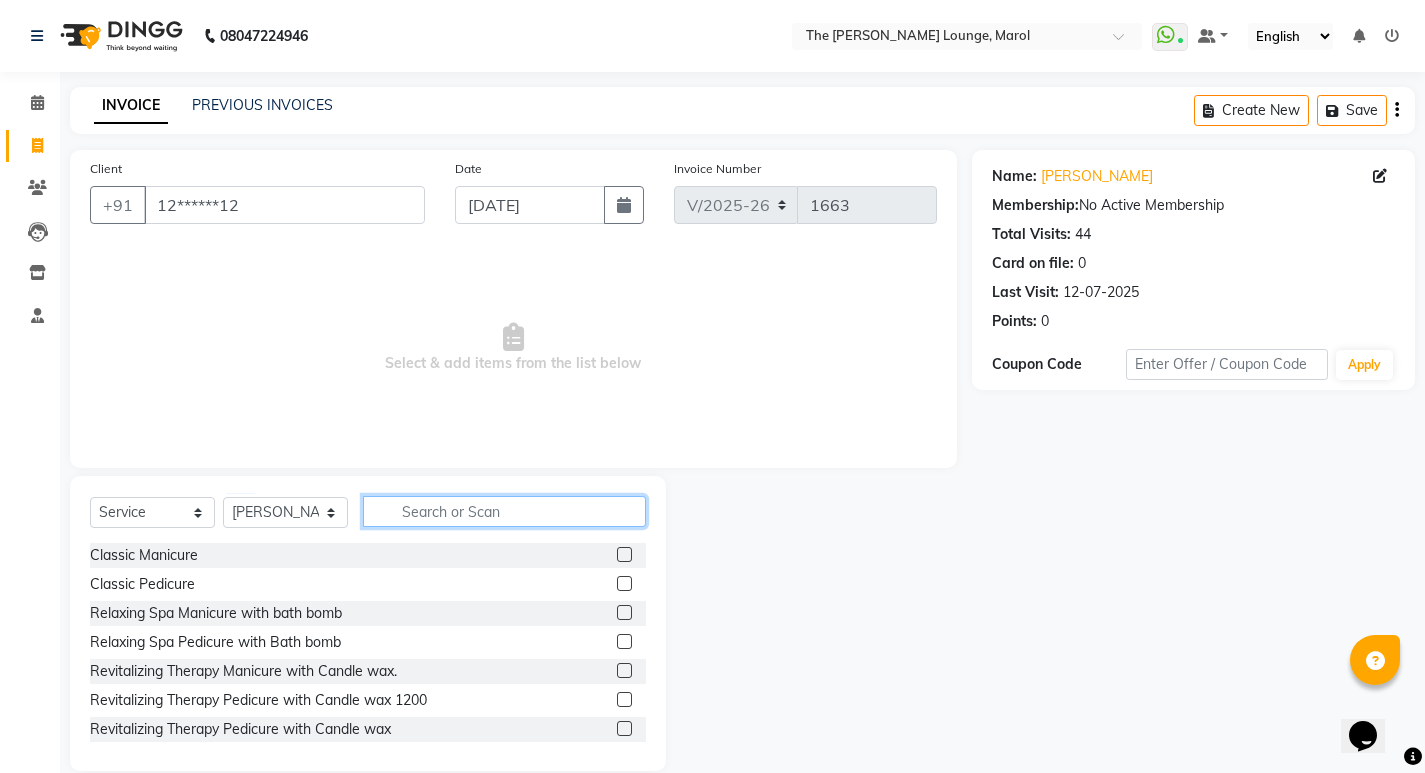 click 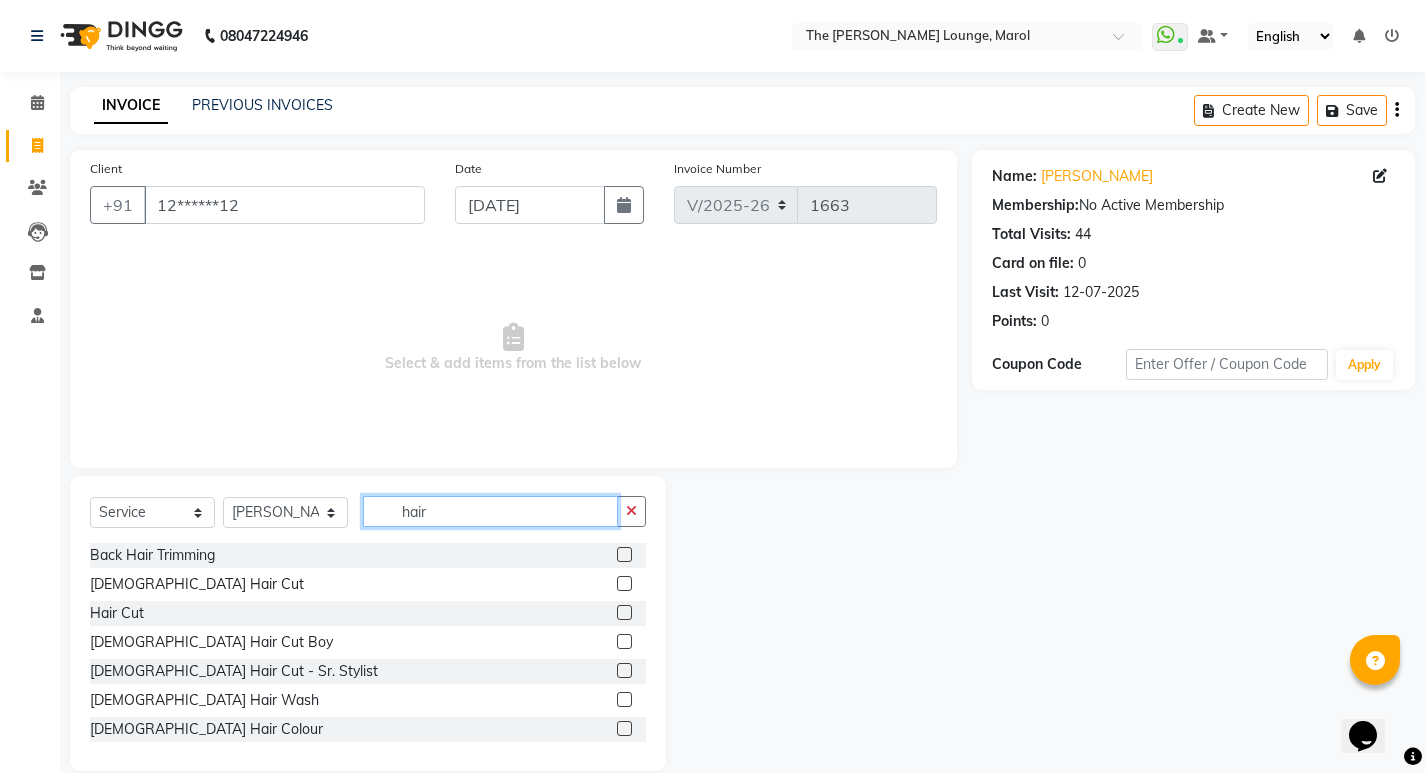 type on "hair" 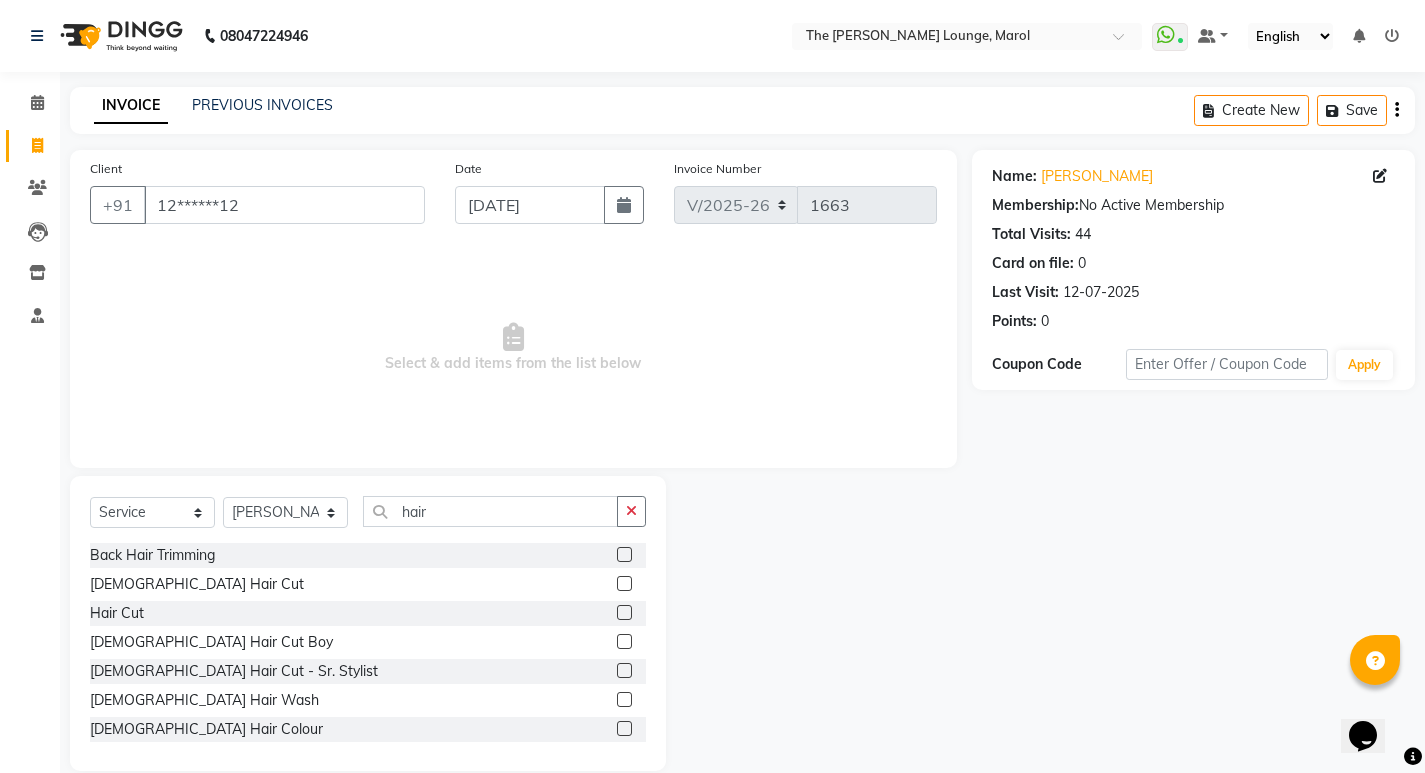 click 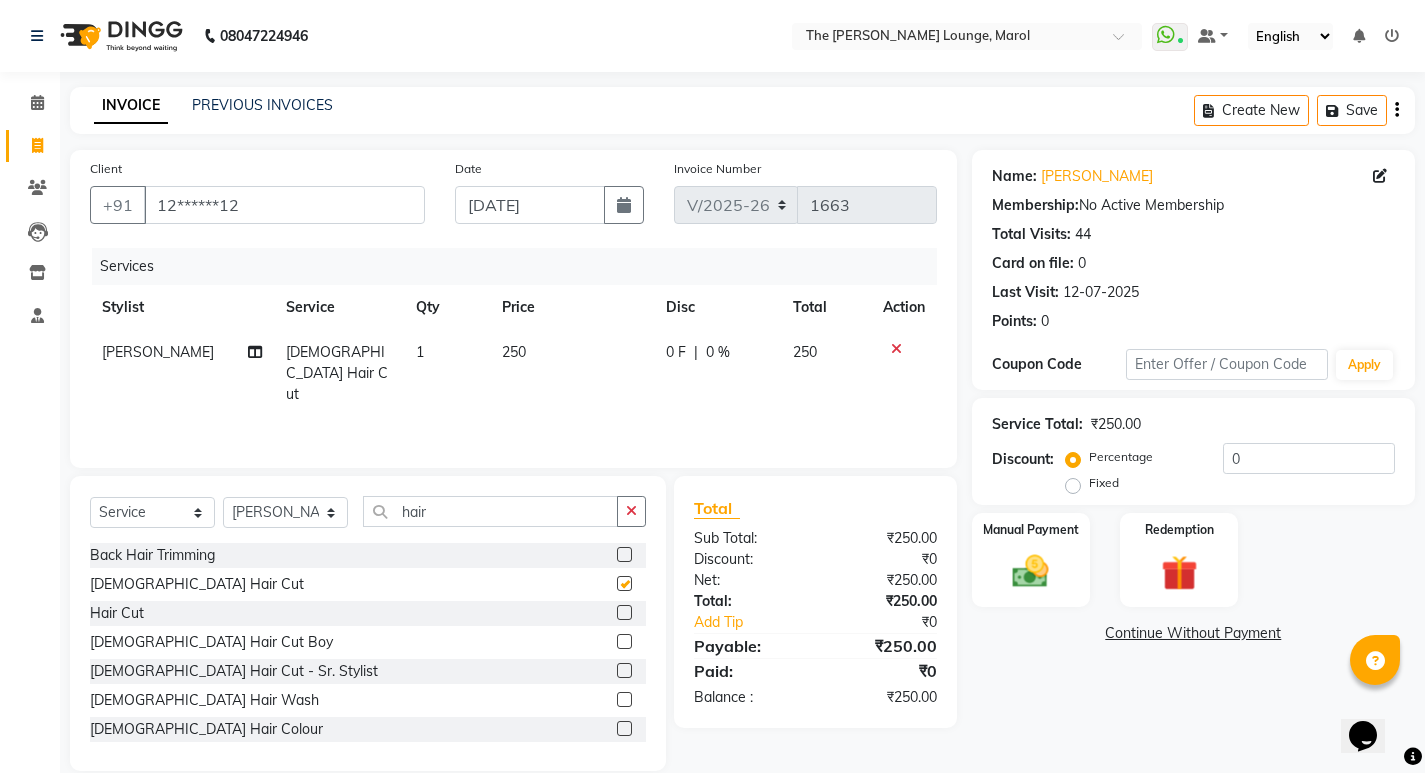 checkbox on "false" 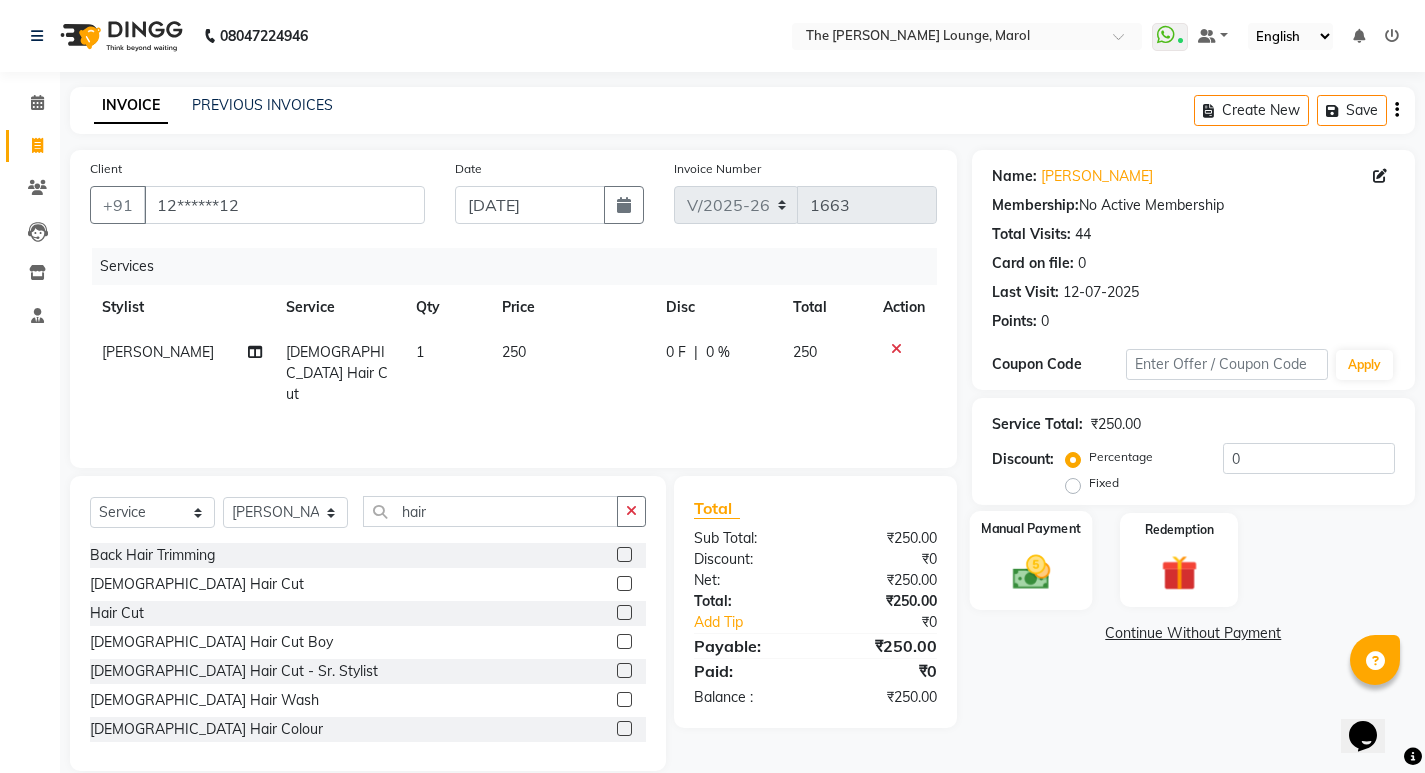click 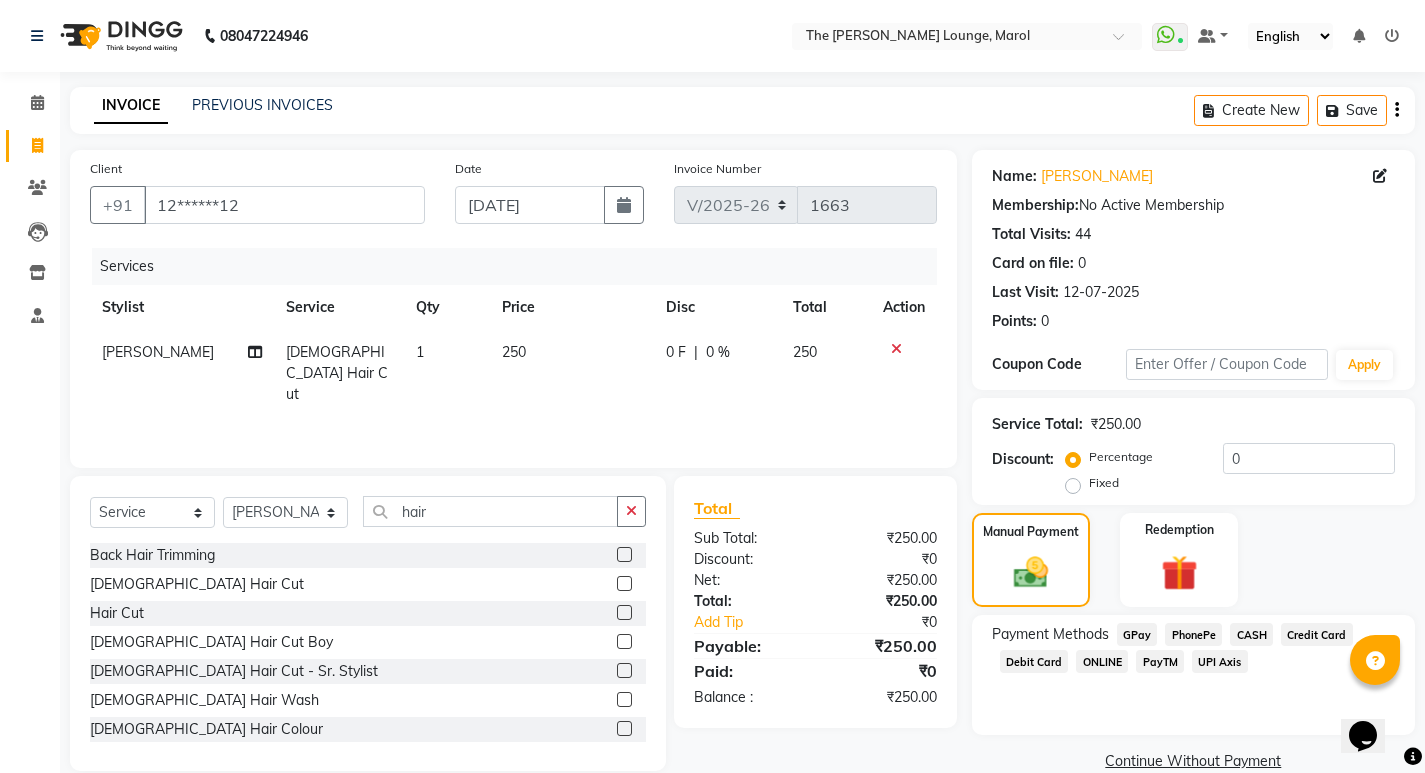 click on "CASH" 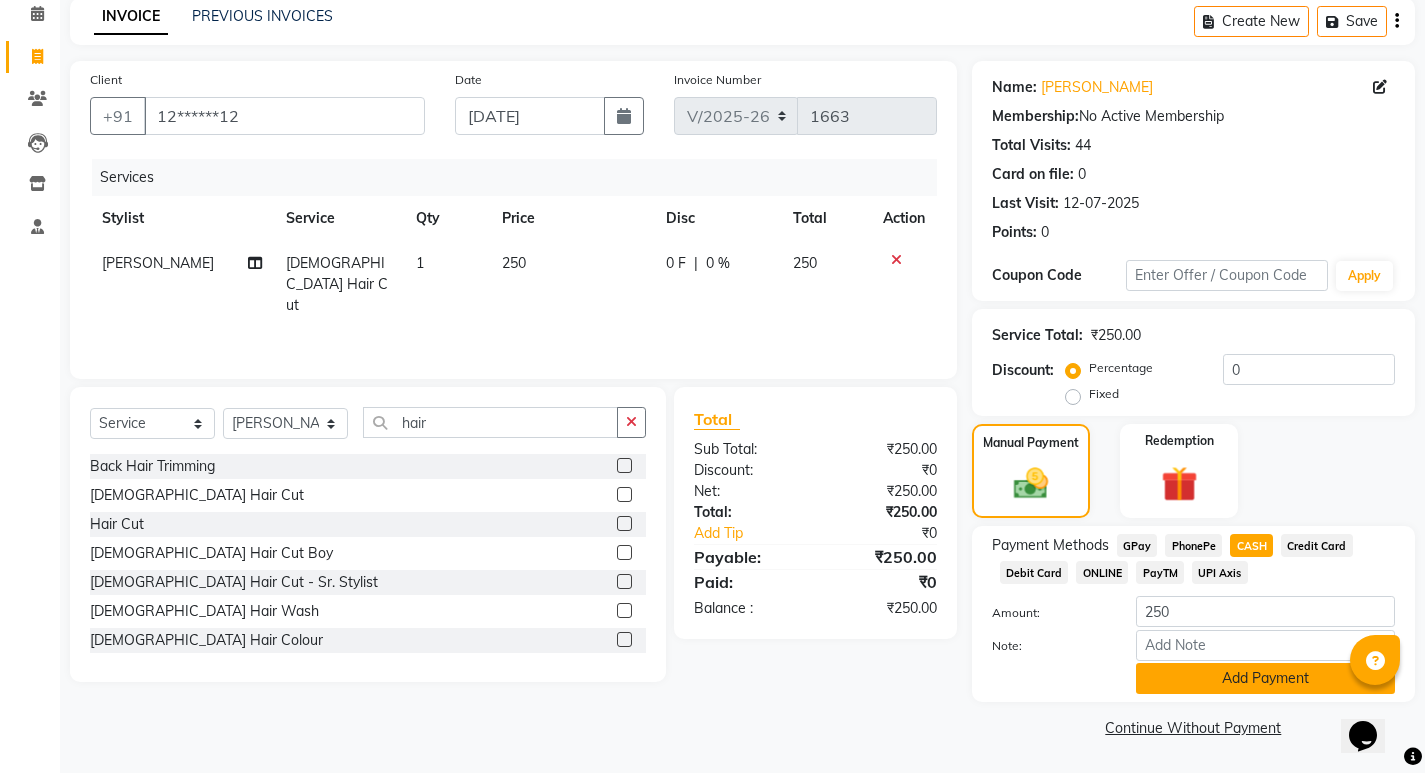 click on "Add Payment" 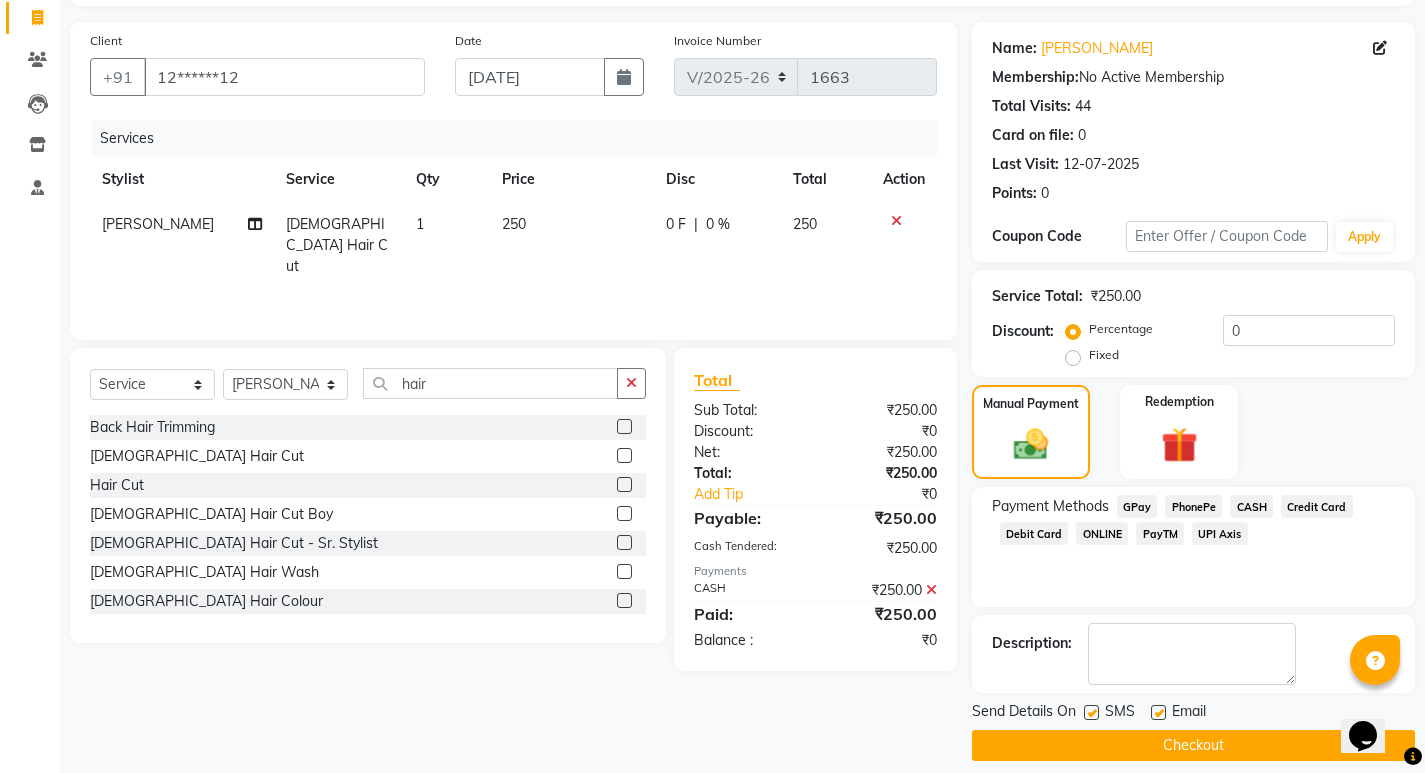 scroll, scrollTop: 146, scrollLeft: 0, axis: vertical 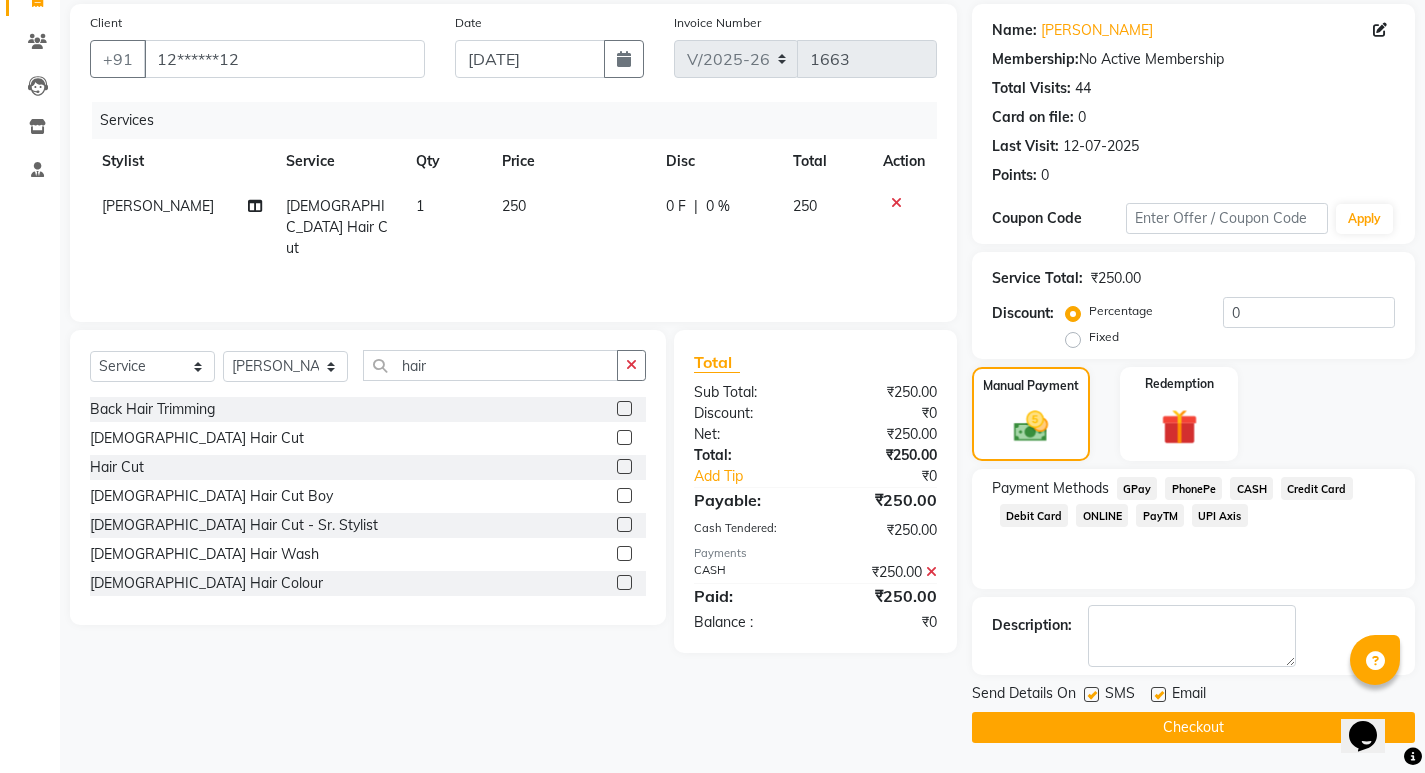 click on "Checkout" 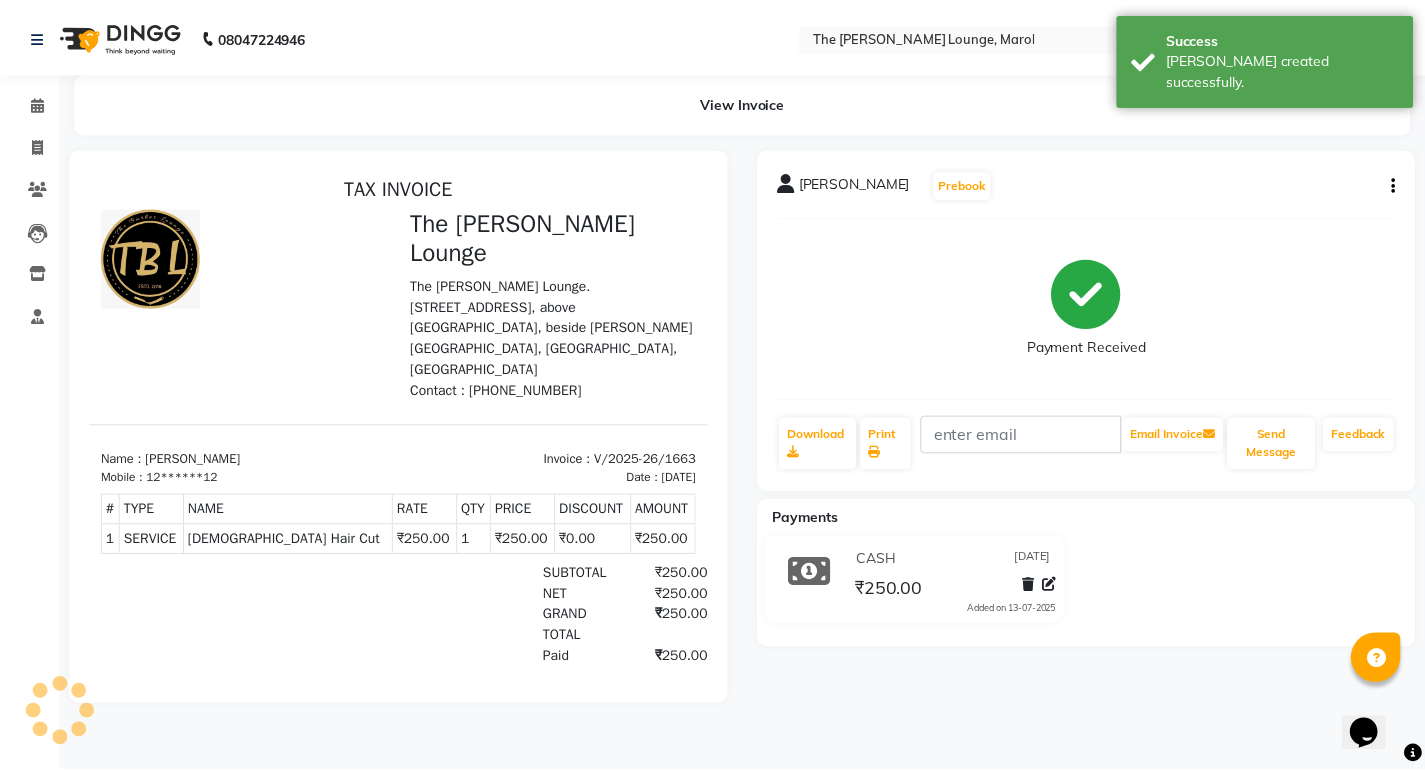 scroll, scrollTop: 0, scrollLeft: 0, axis: both 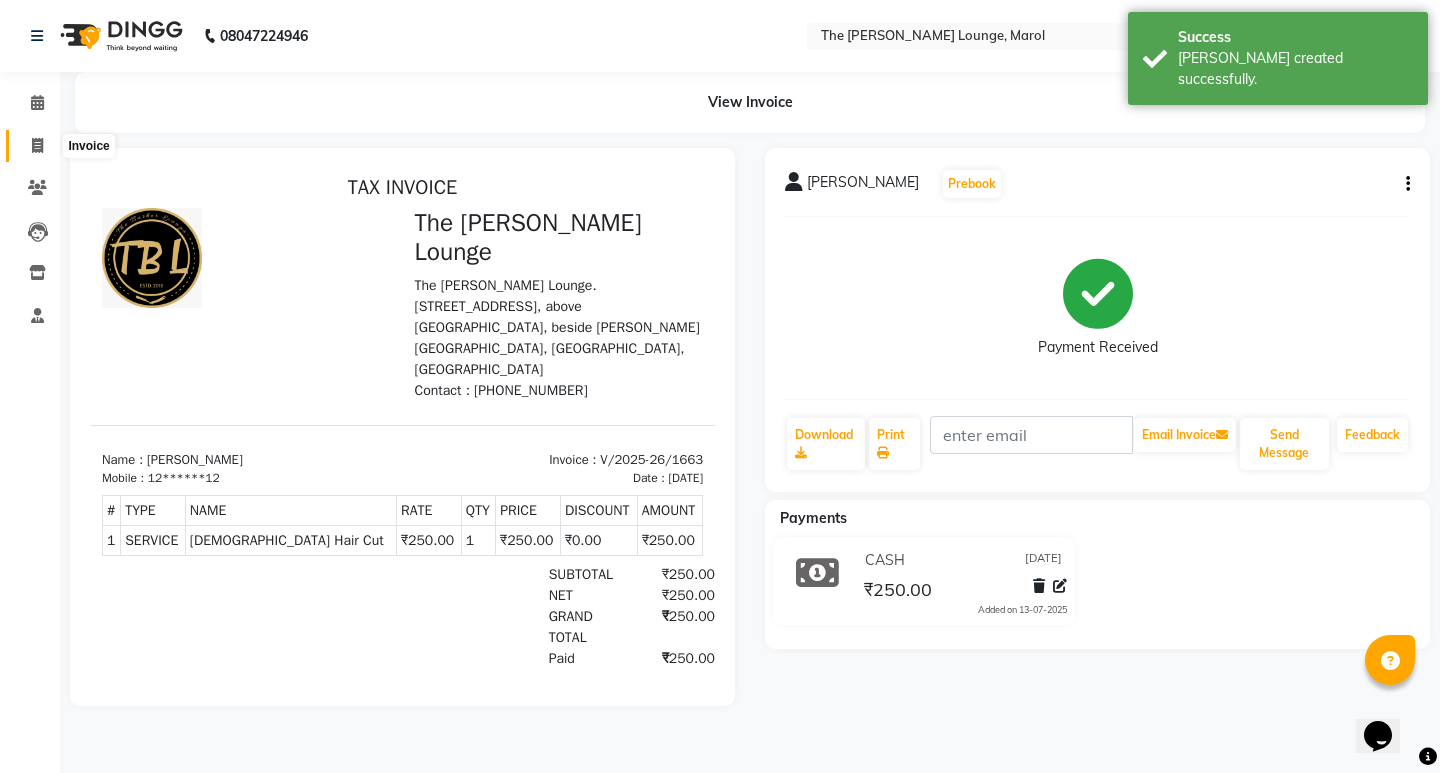 click 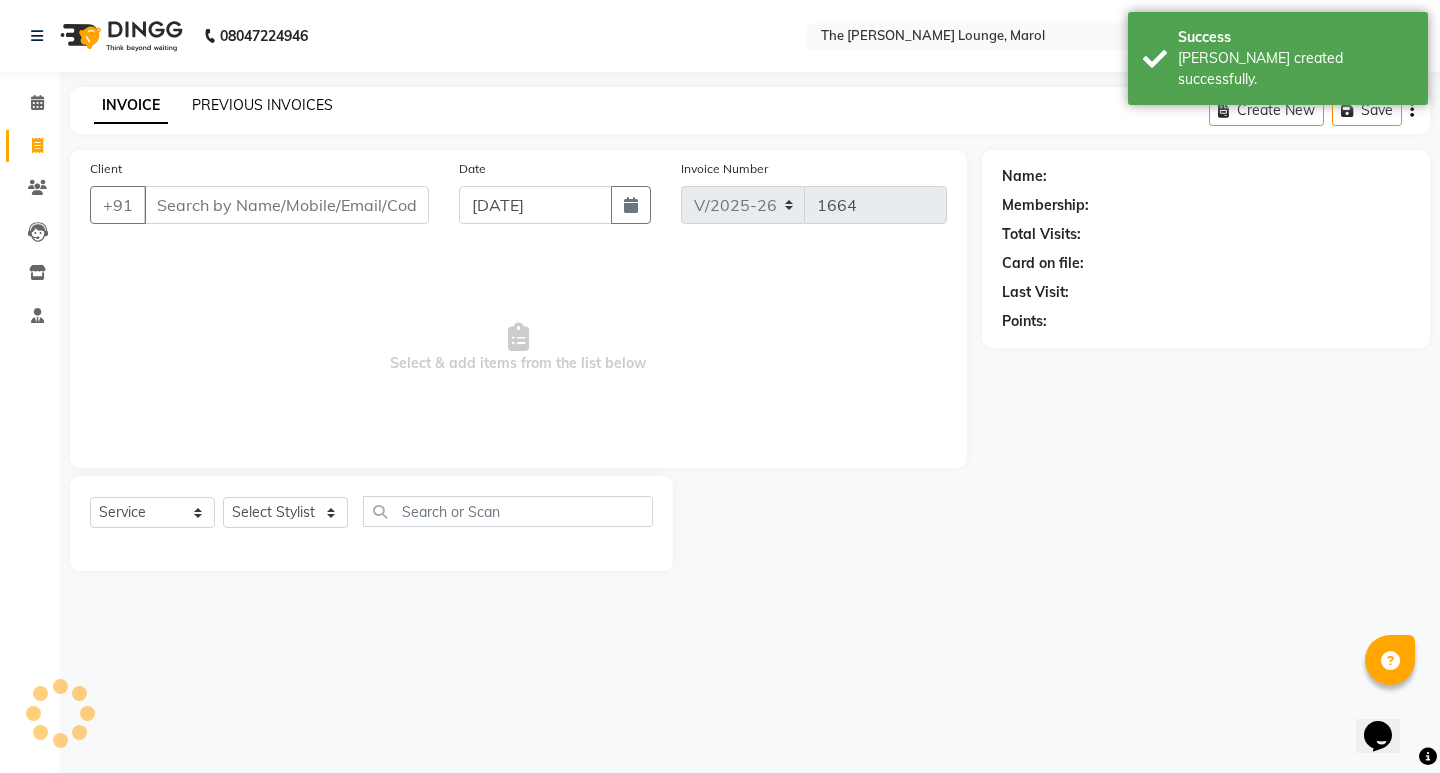 click on "PREVIOUS INVOICES" 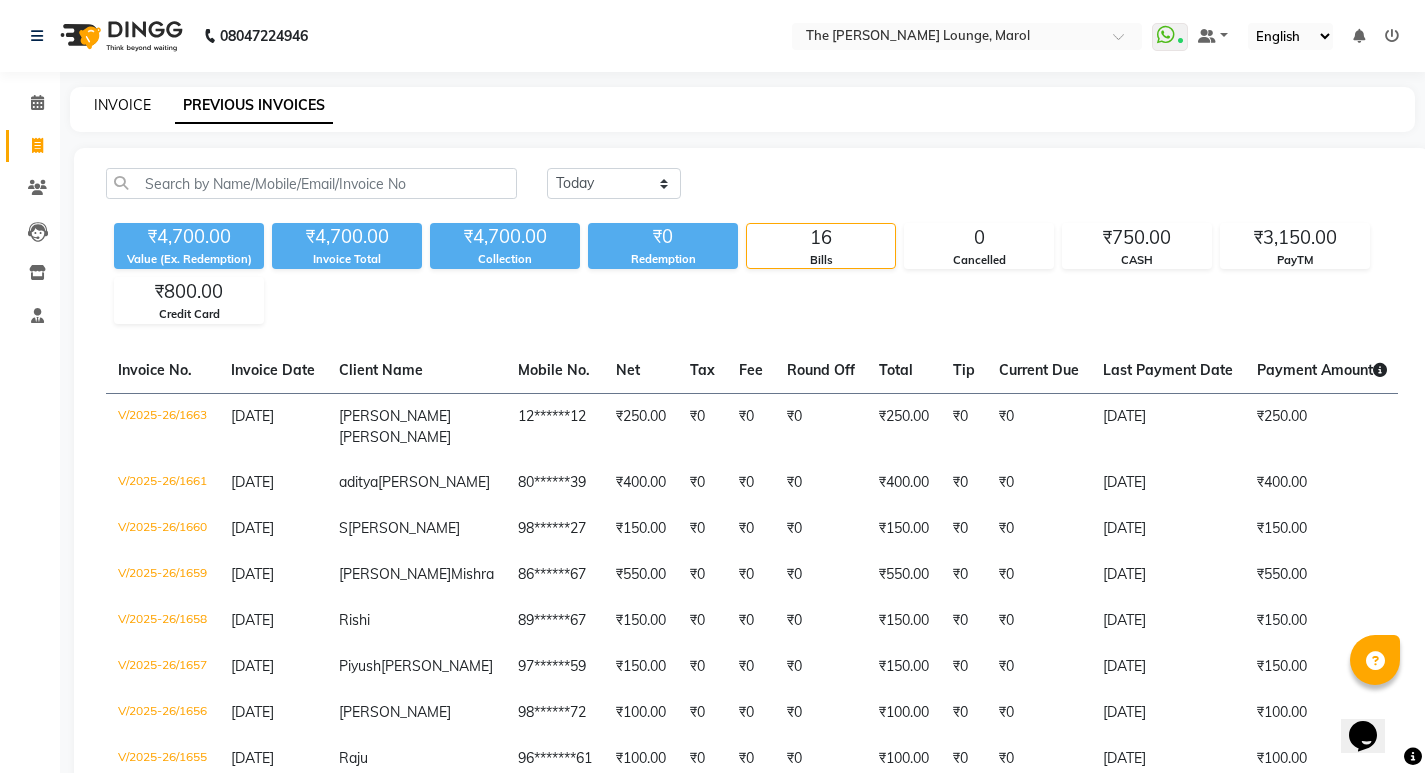 click on "INVOICE" 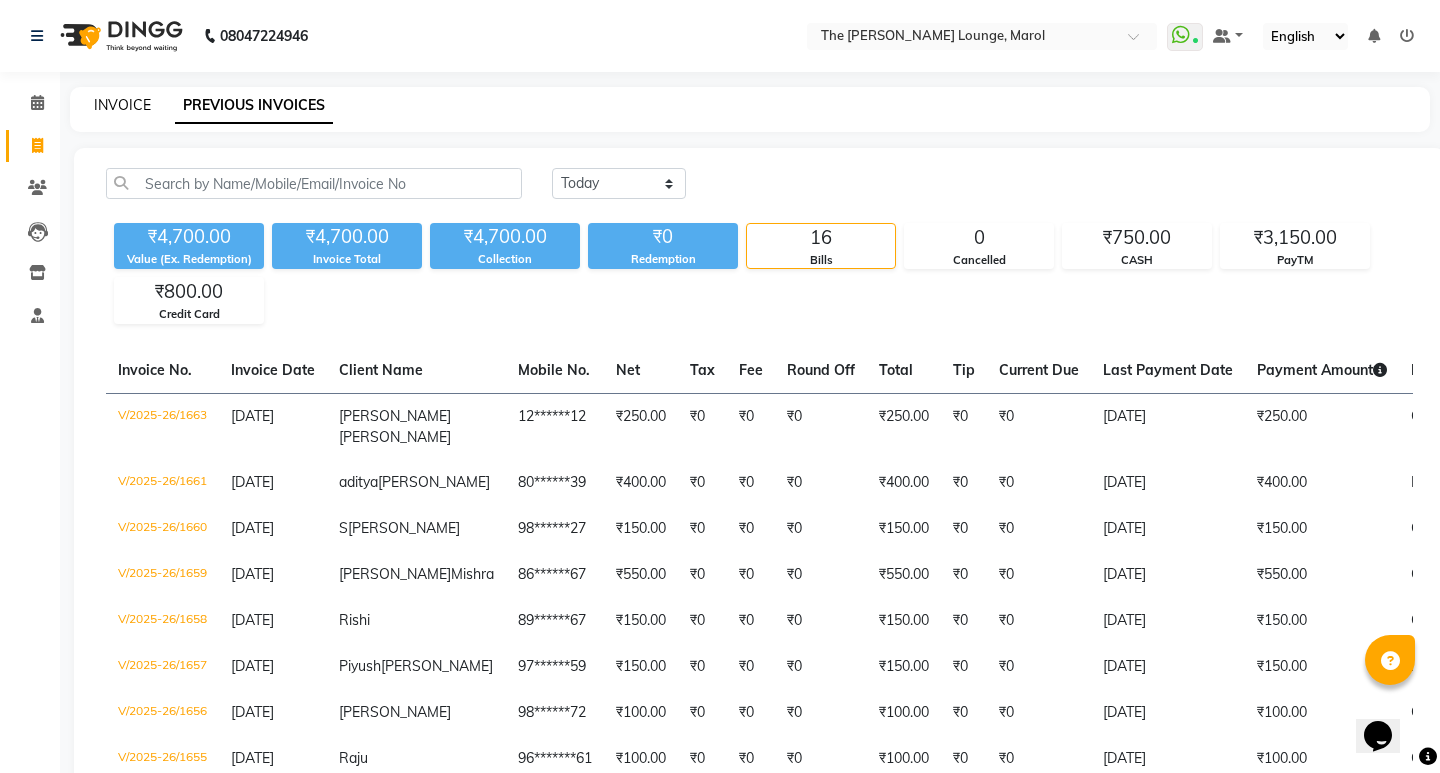 select on "service" 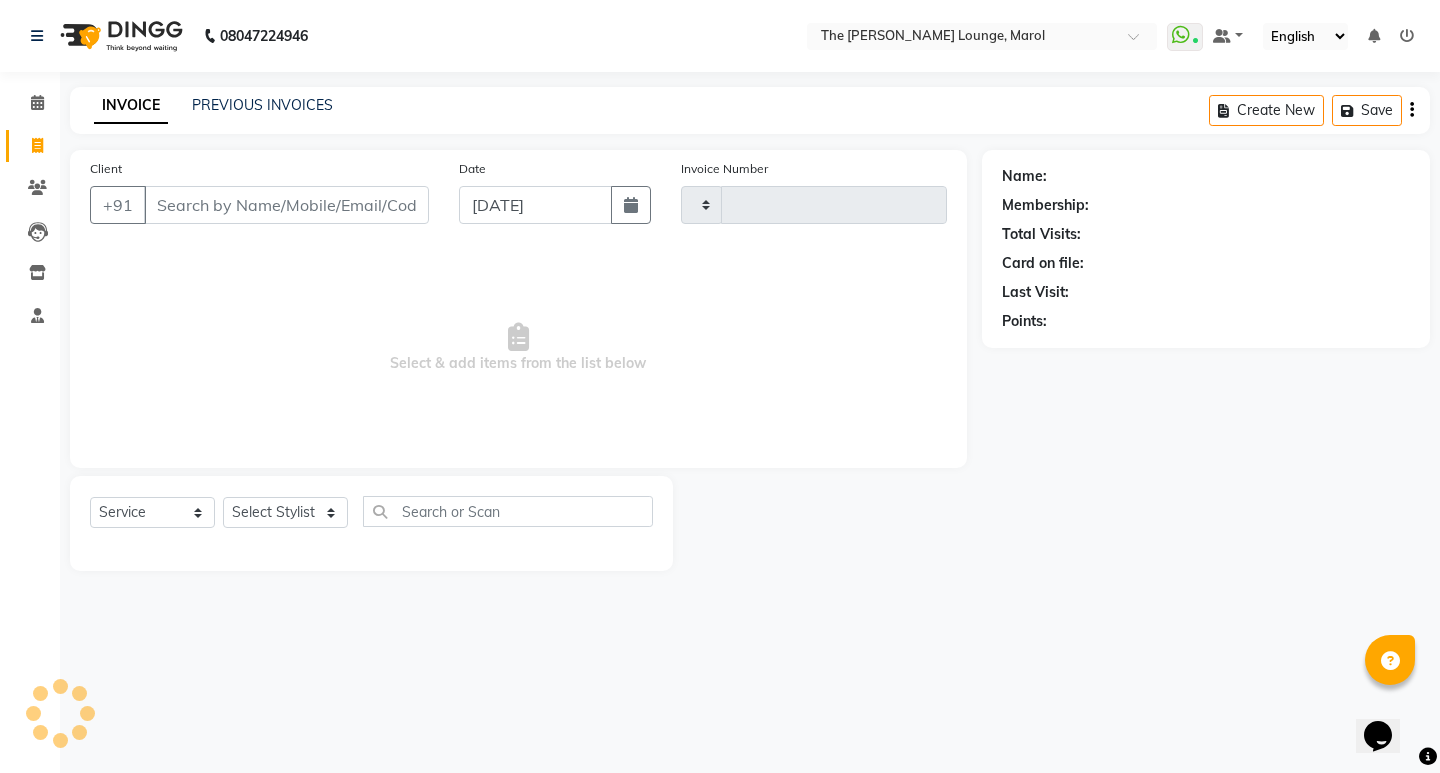 type on "1664" 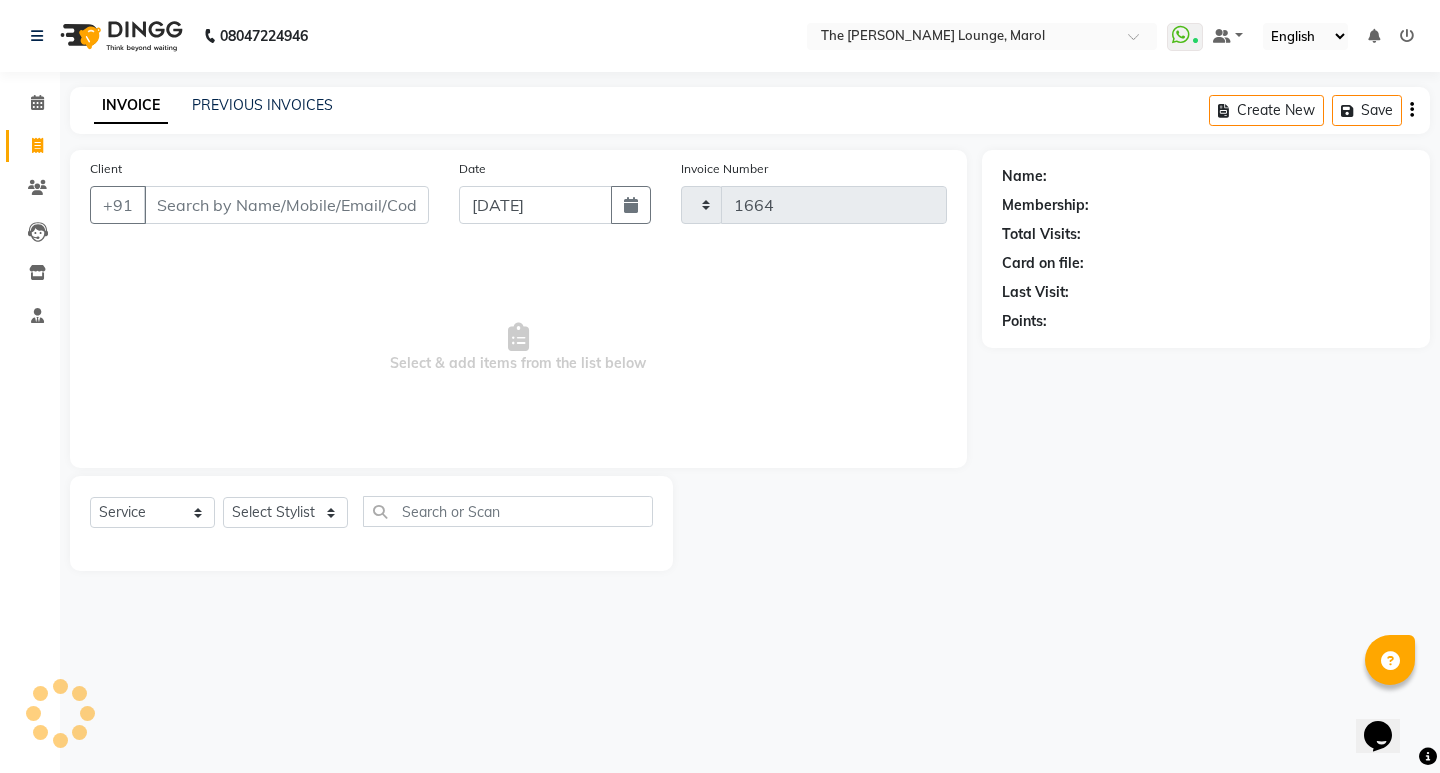 select on "7188" 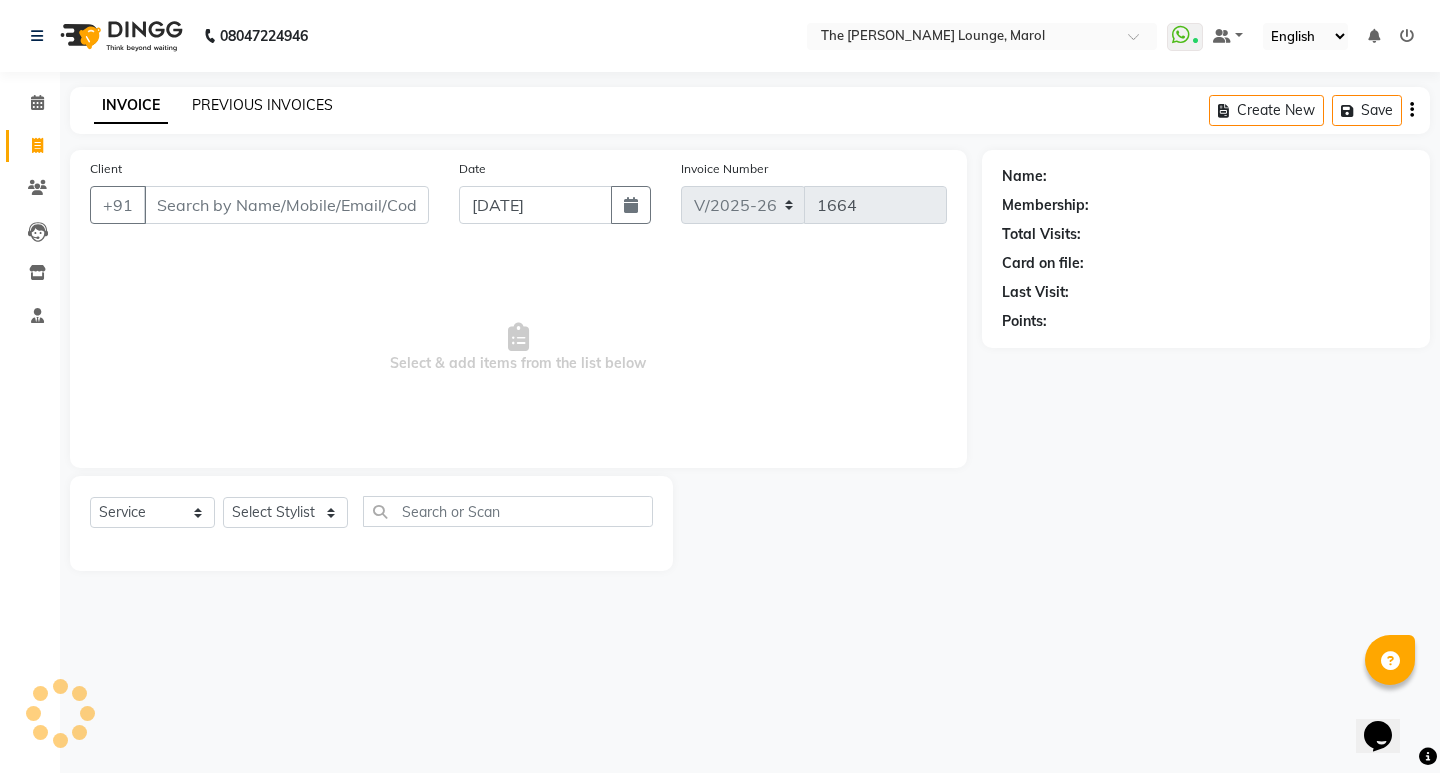 click on "PREVIOUS INVOICES" 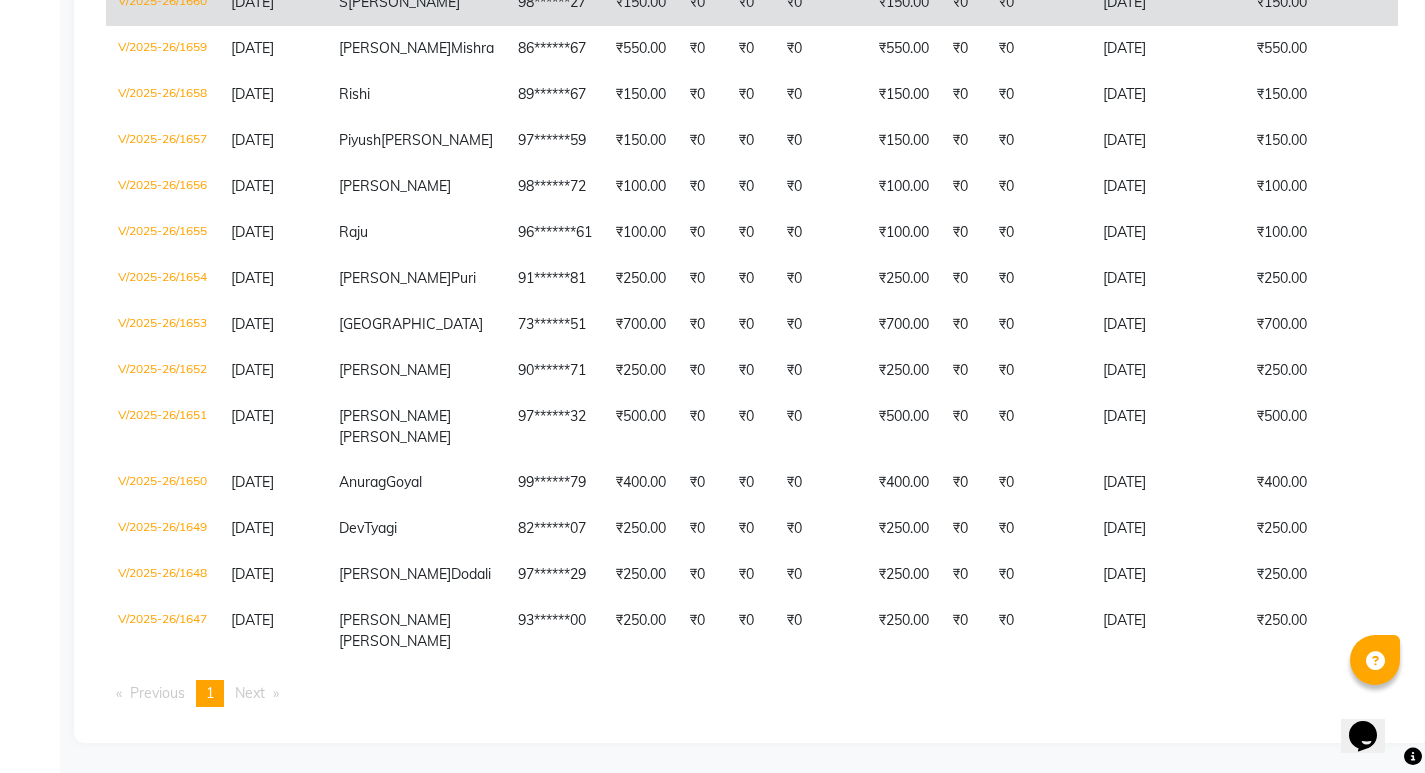 scroll, scrollTop: 600, scrollLeft: 0, axis: vertical 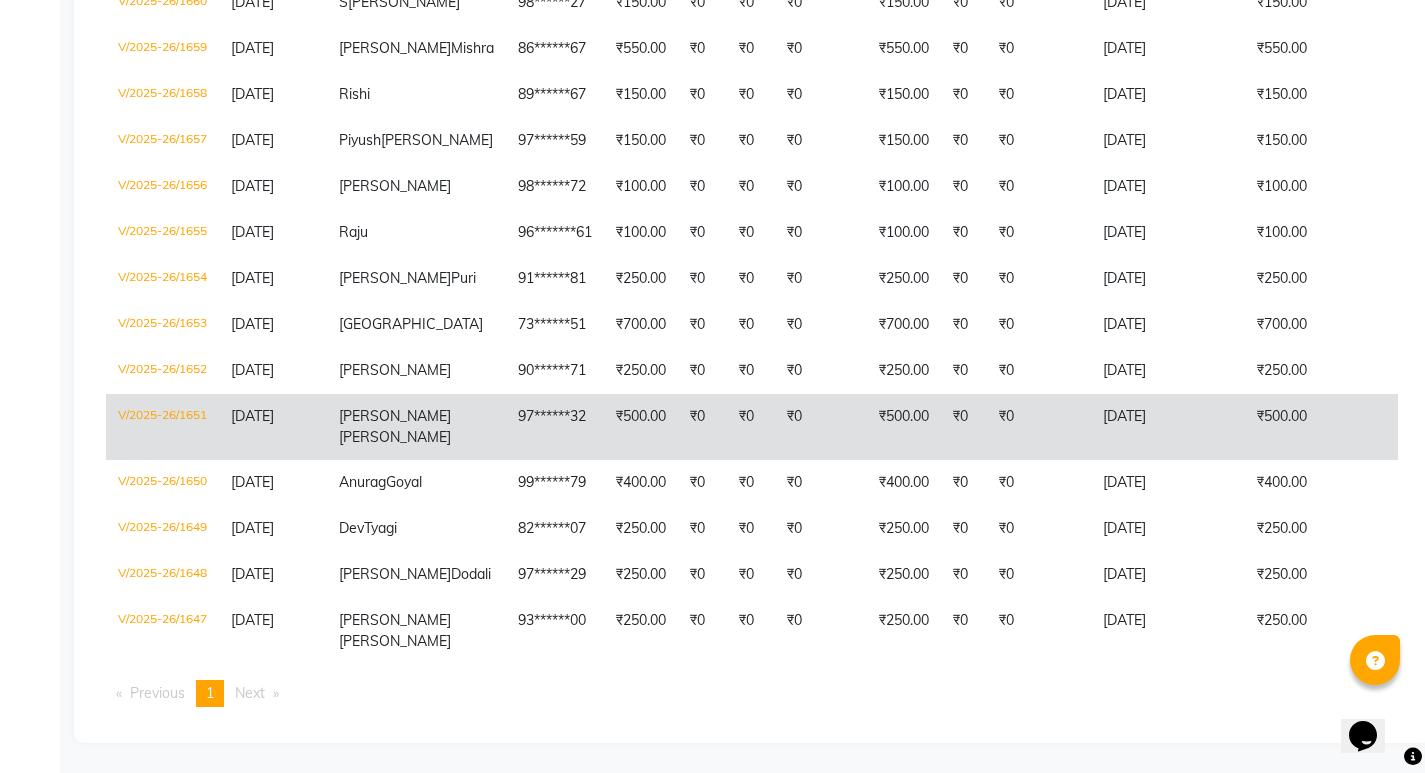 click on "₹500.00" 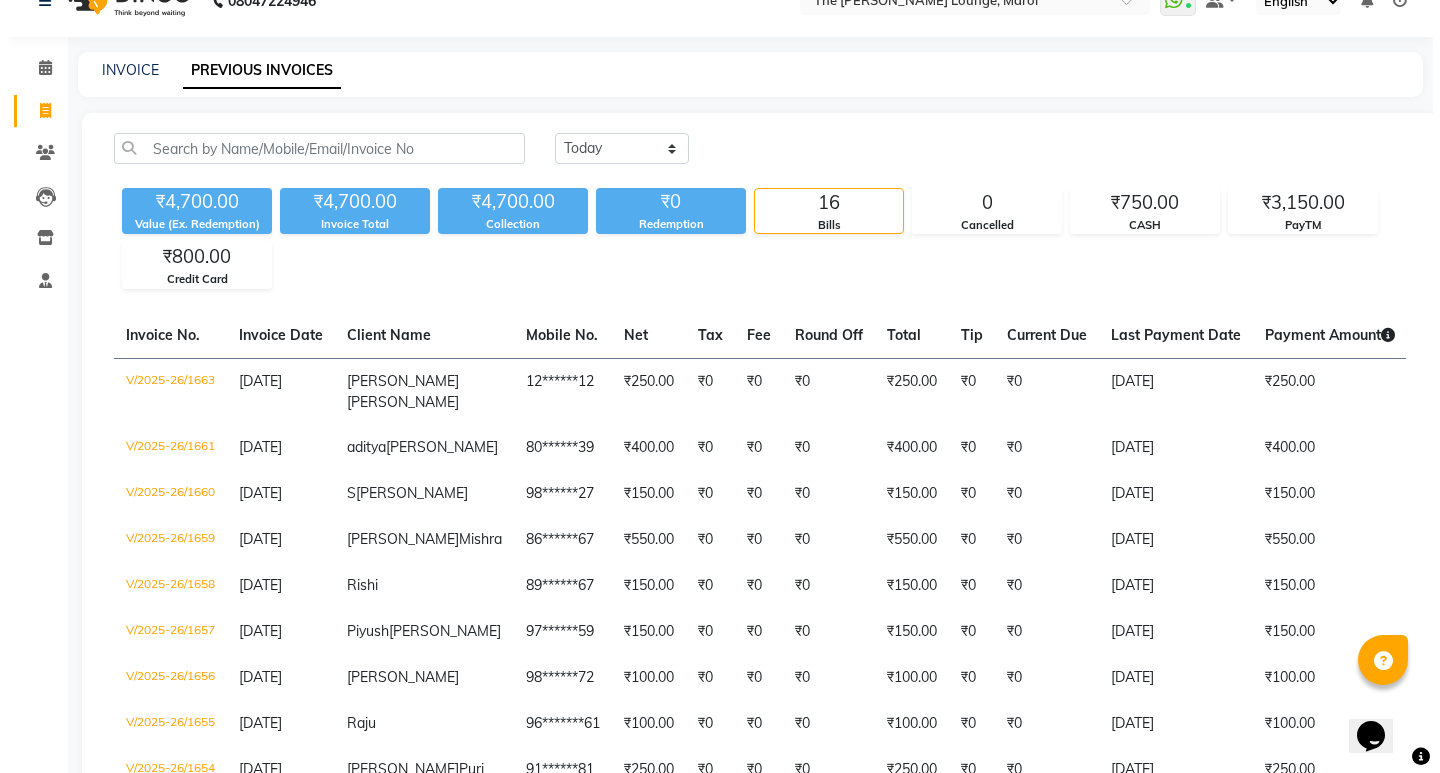 scroll, scrollTop: 0, scrollLeft: 0, axis: both 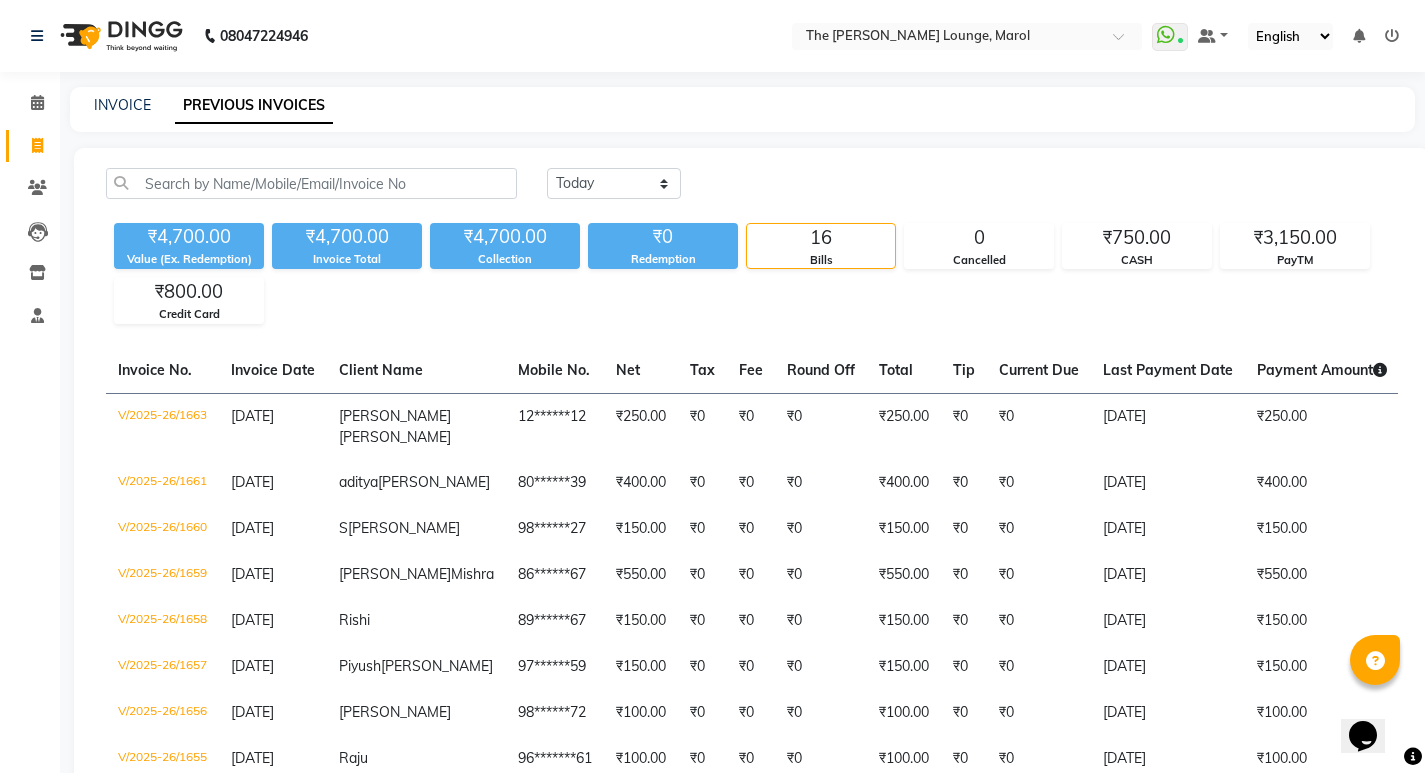 click at bounding box center [1392, 36] 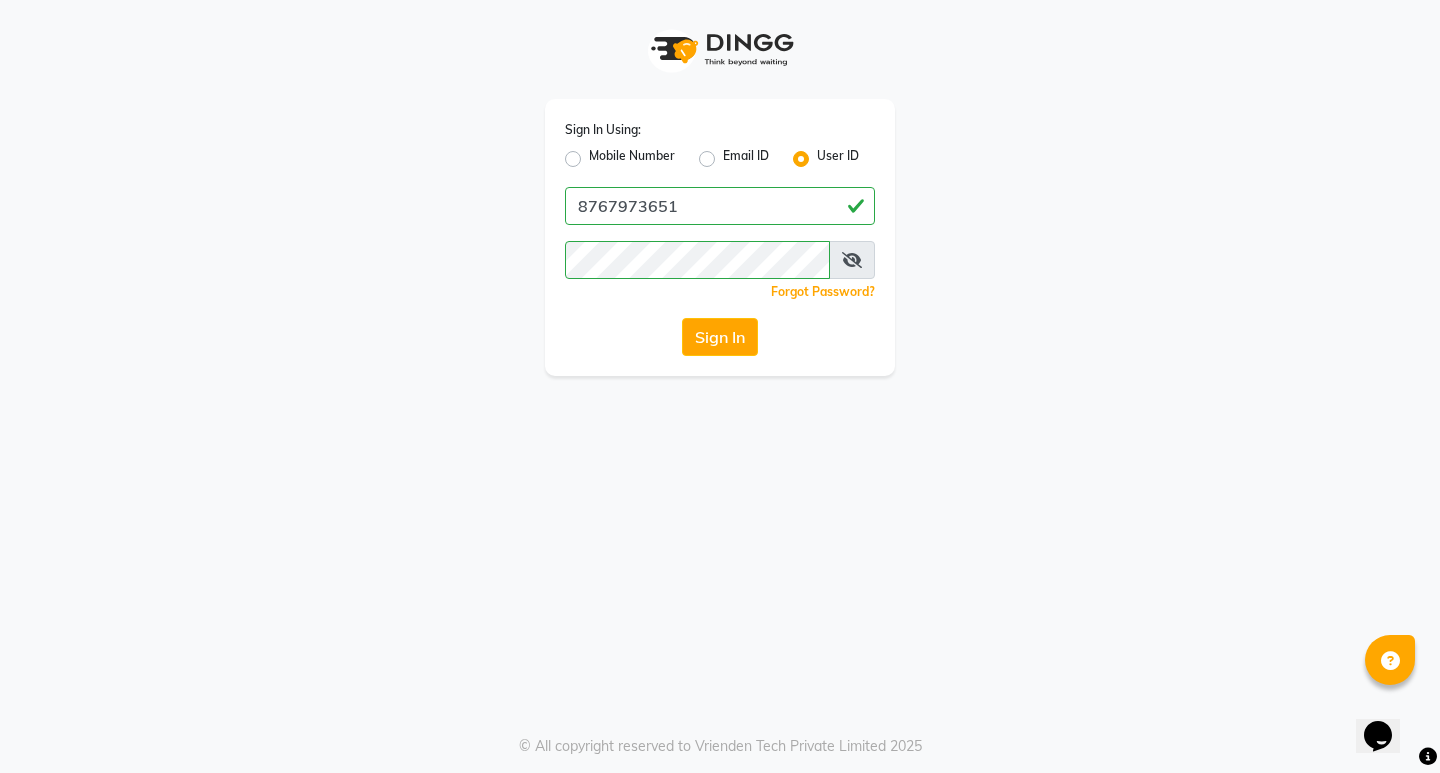 click on "Mobile Number" 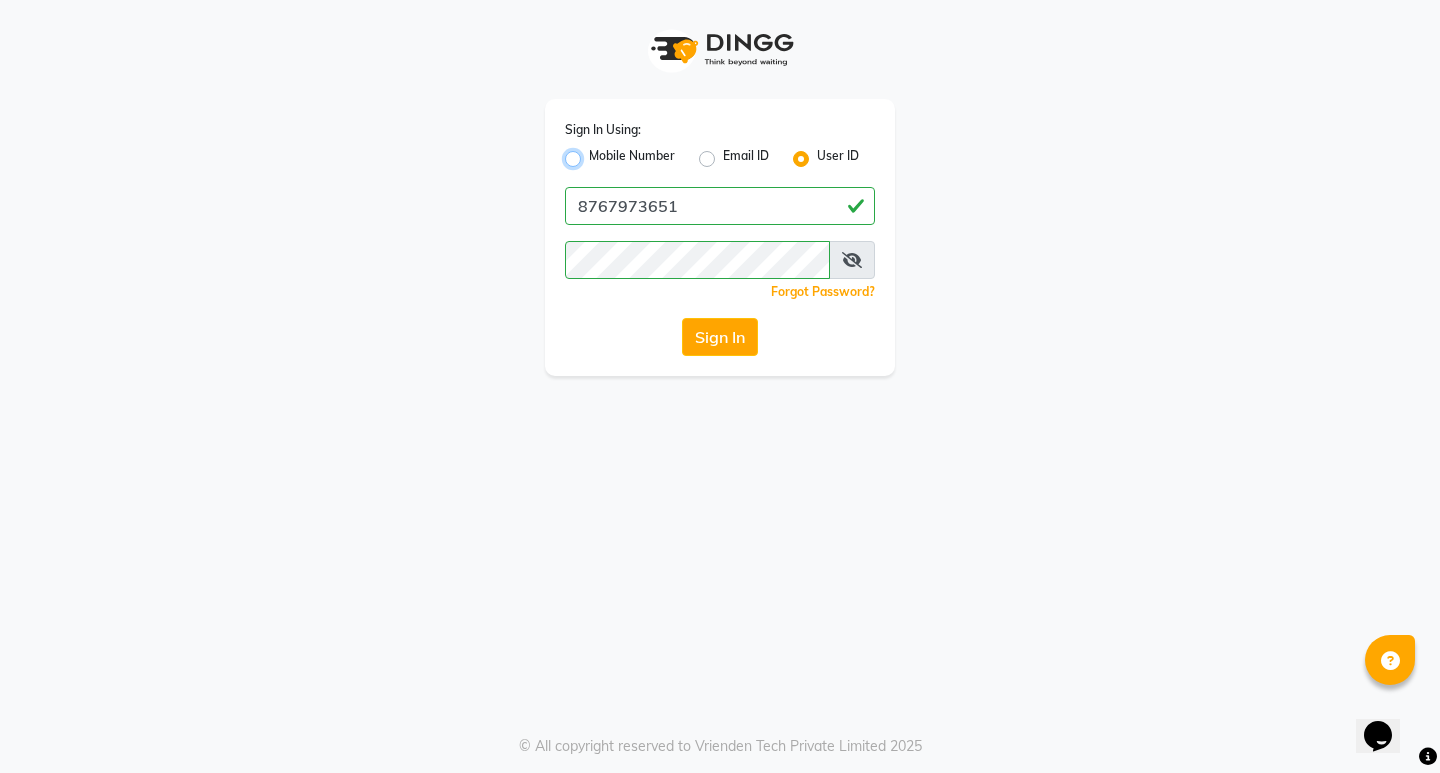 click on "Mobile Number" at bounding box center [595, 153] 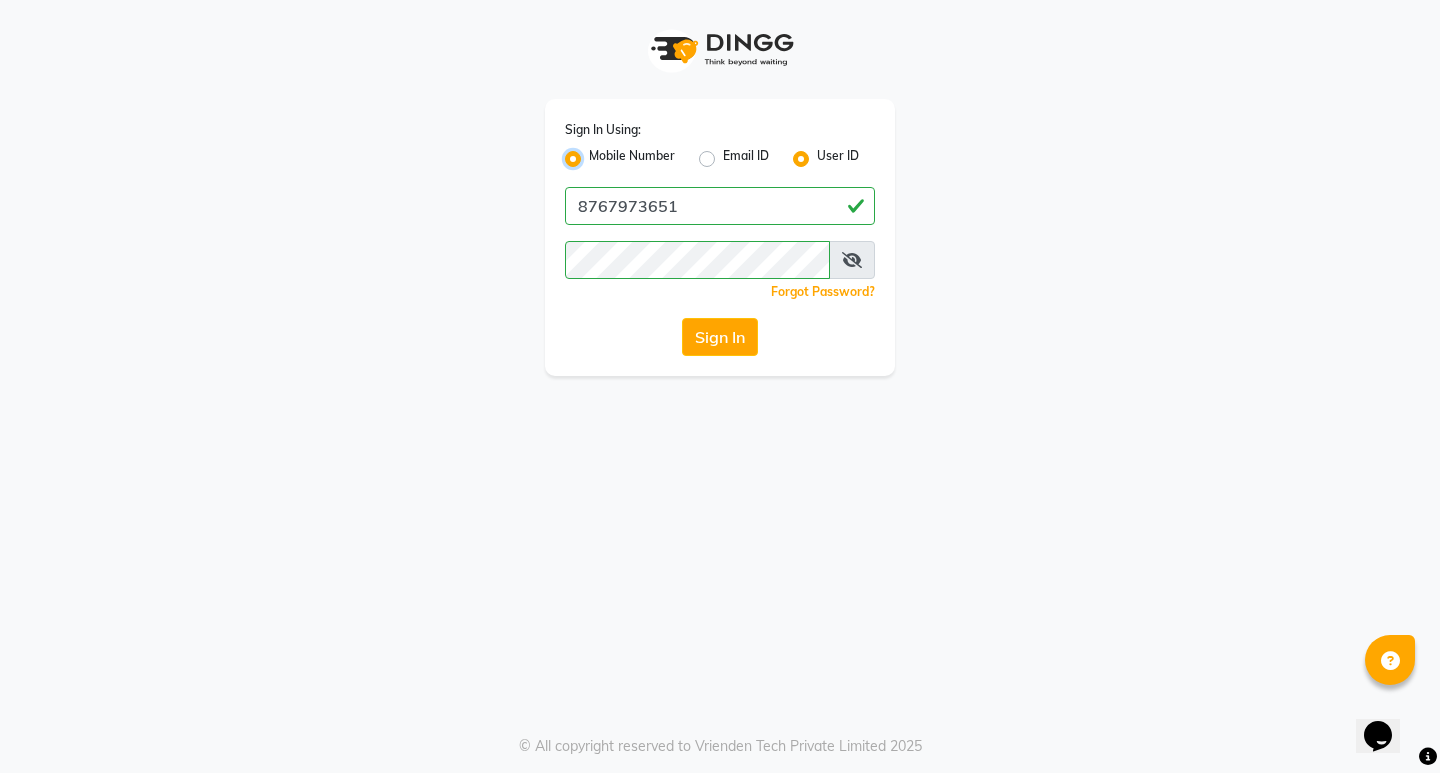 radio on "false" 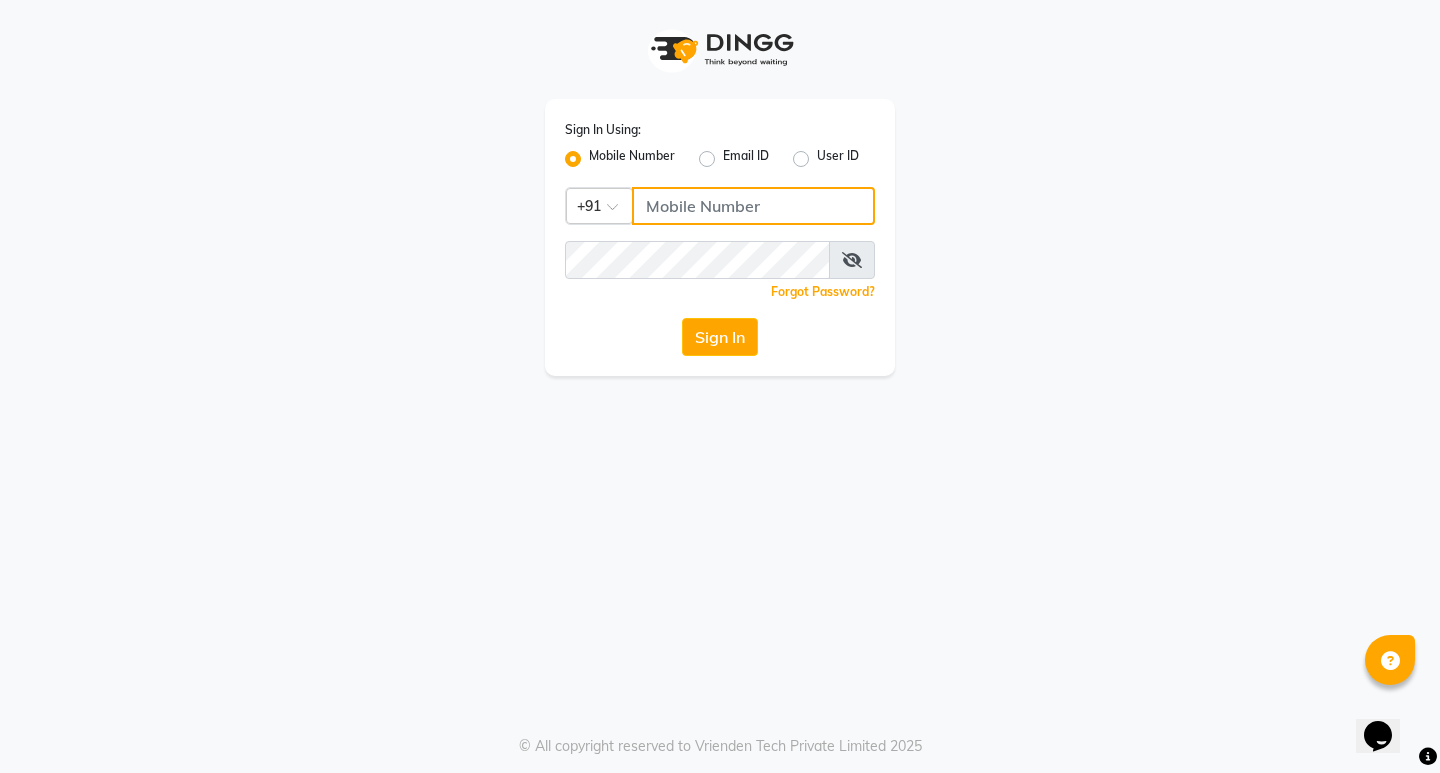 click 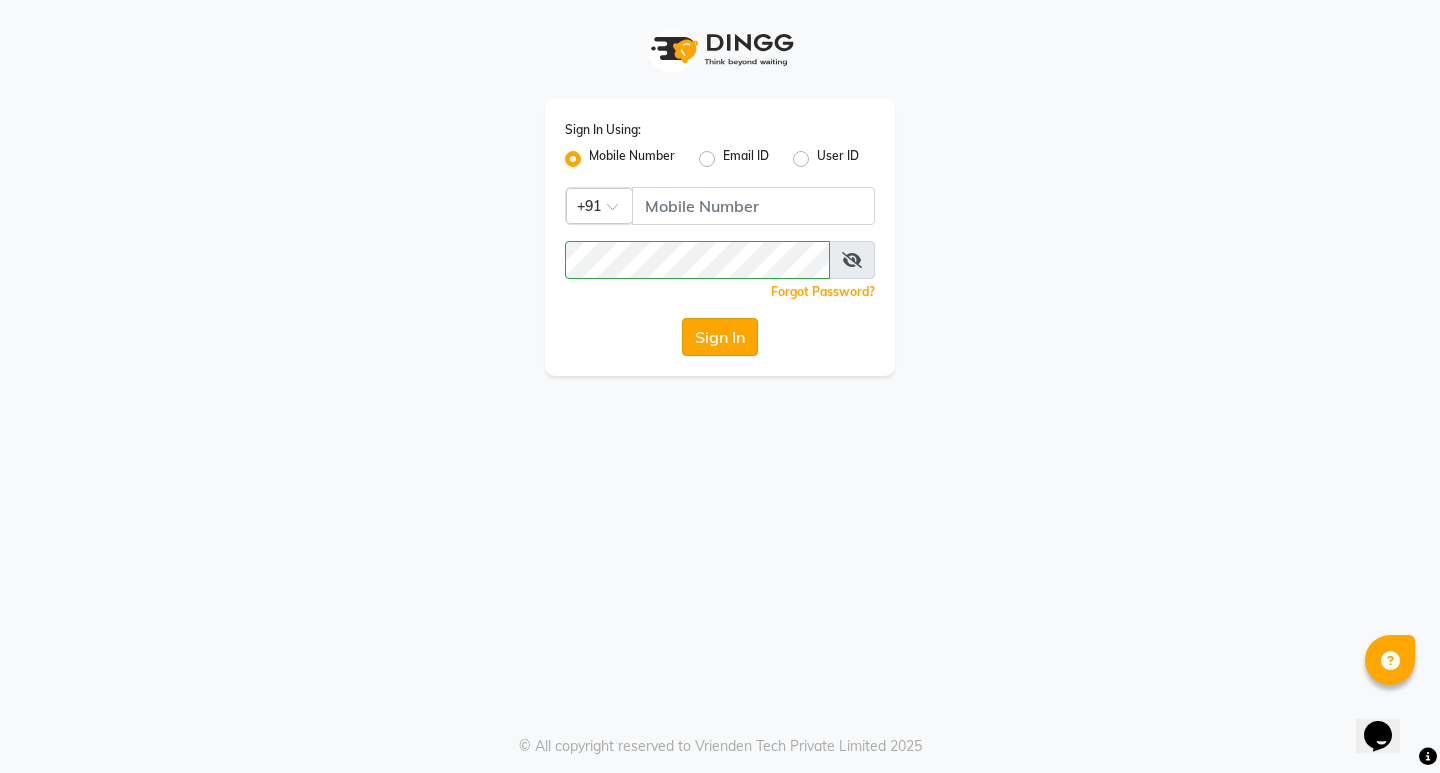 click on "Sign In" 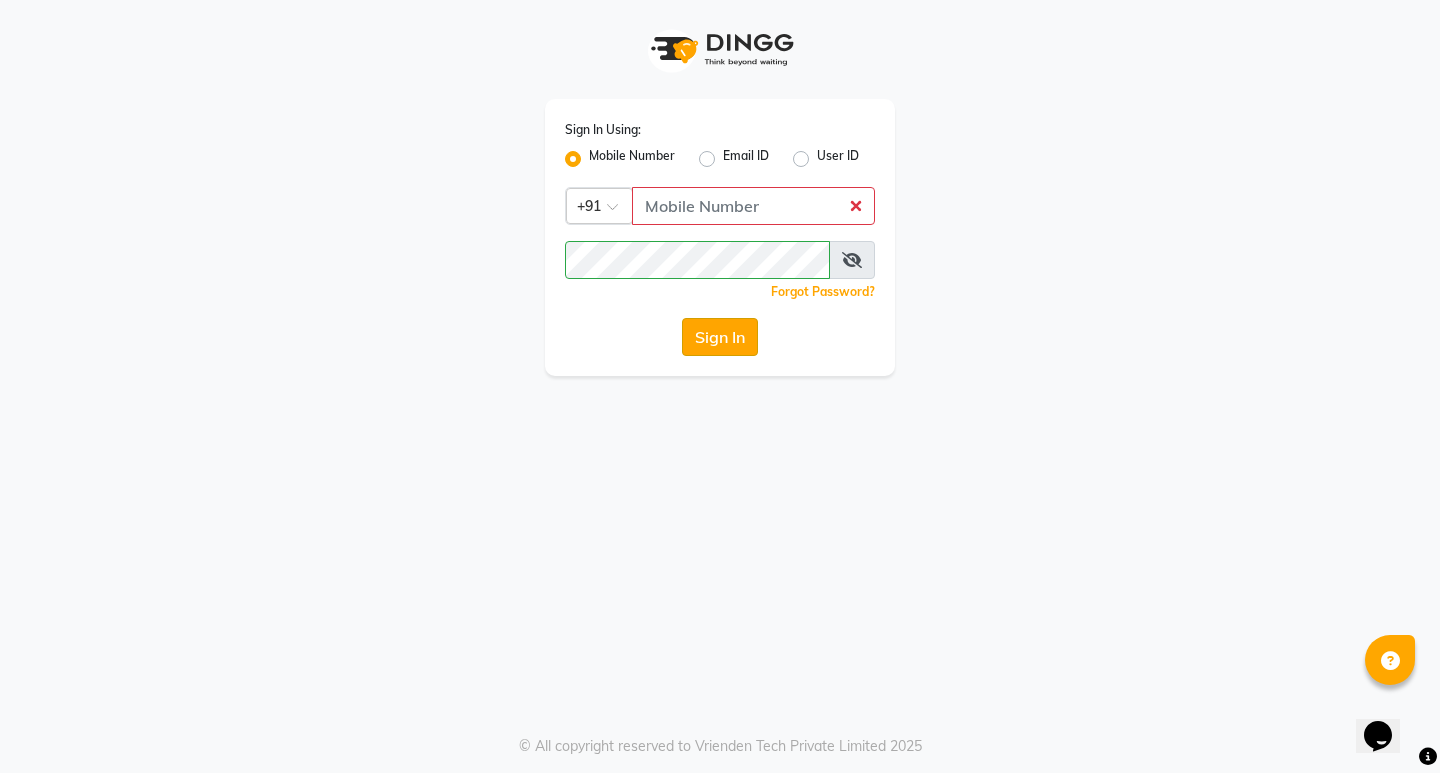 click on "Sign In" 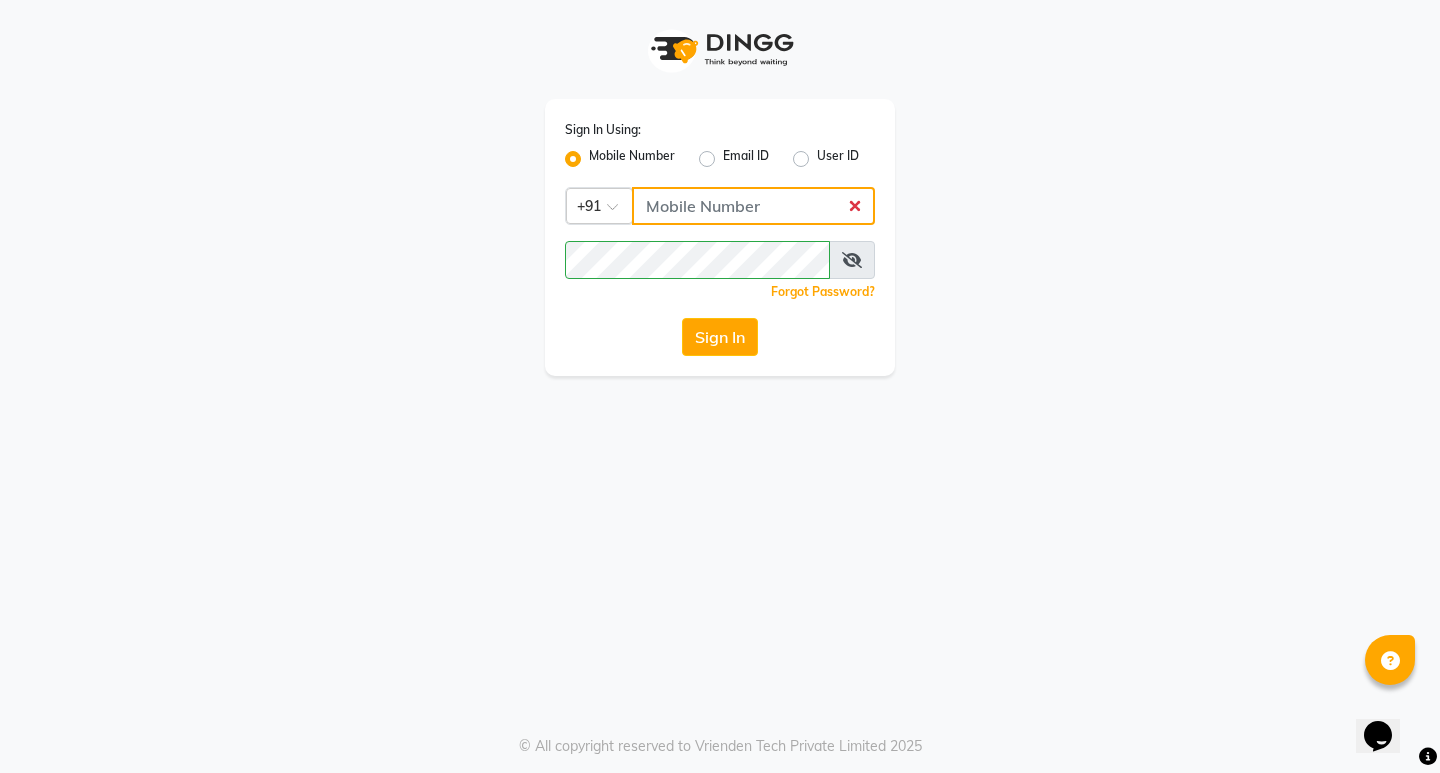 click 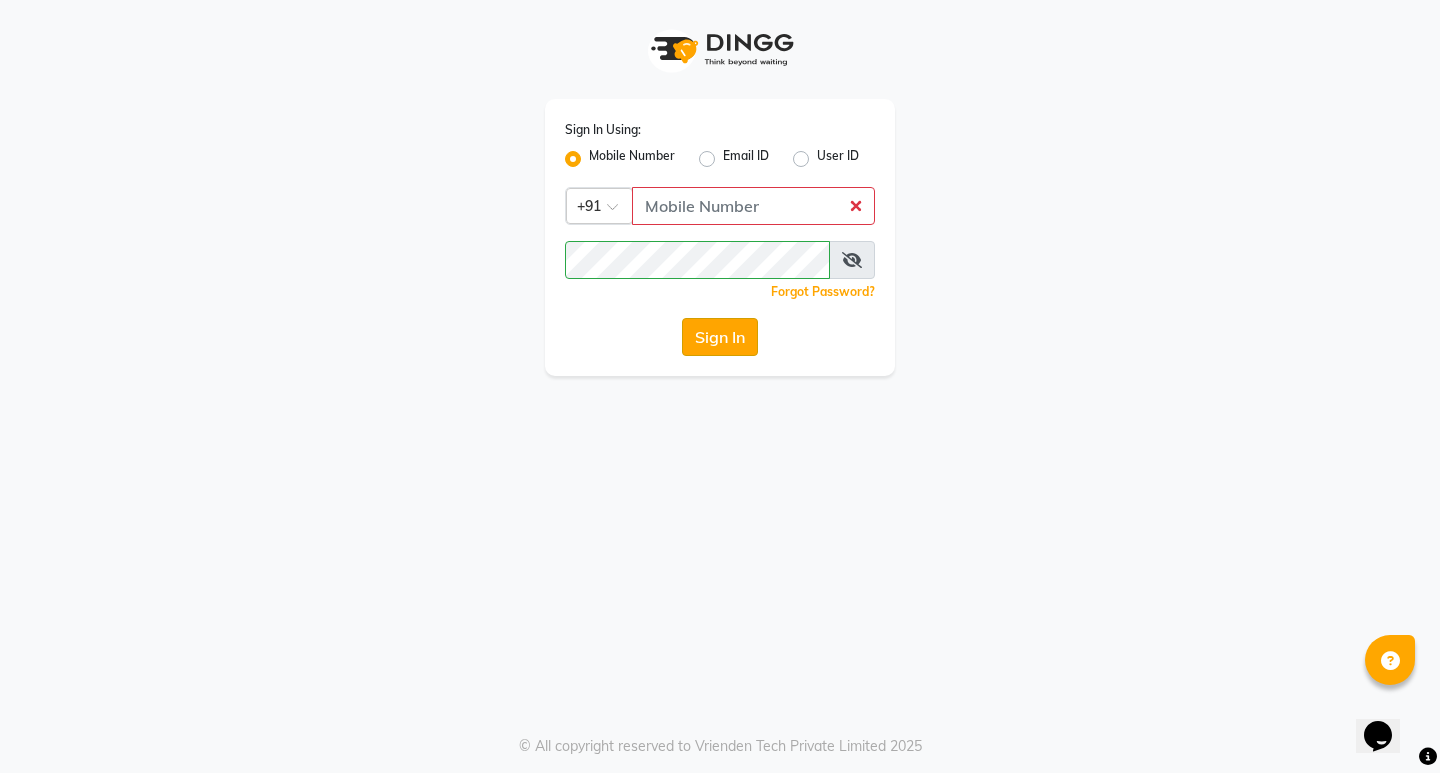 click on "Sign In" 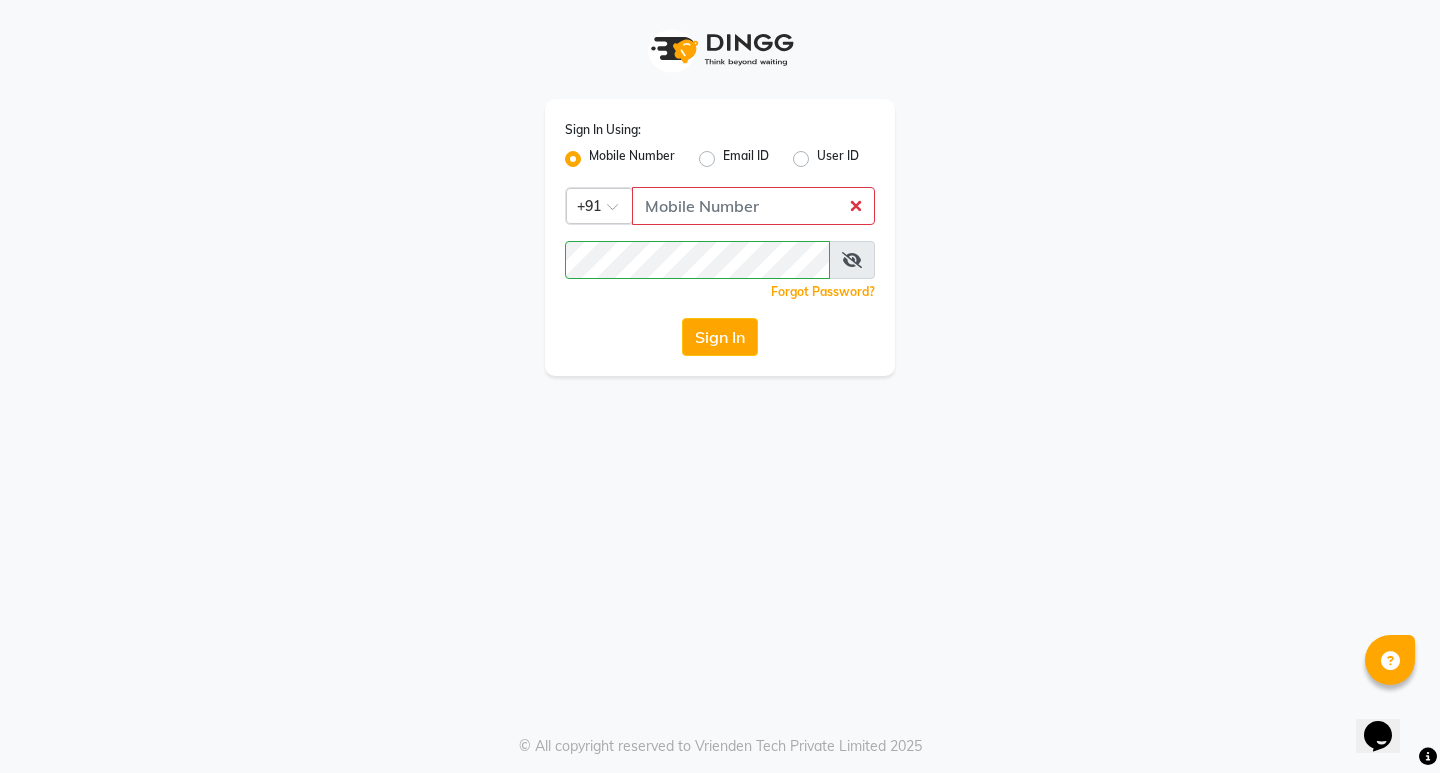 click on "User ID" 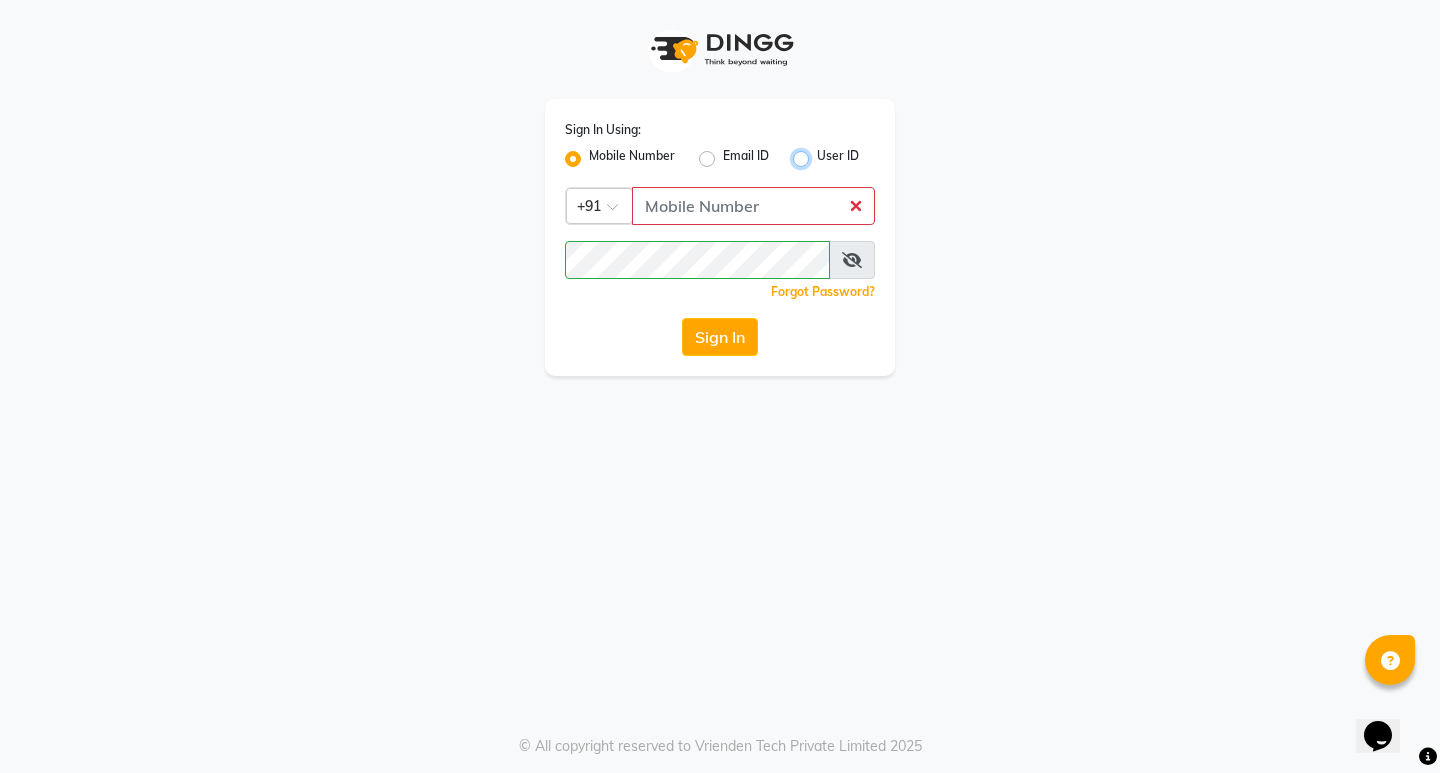 click on "User ID" at bounding box center [823, 153] 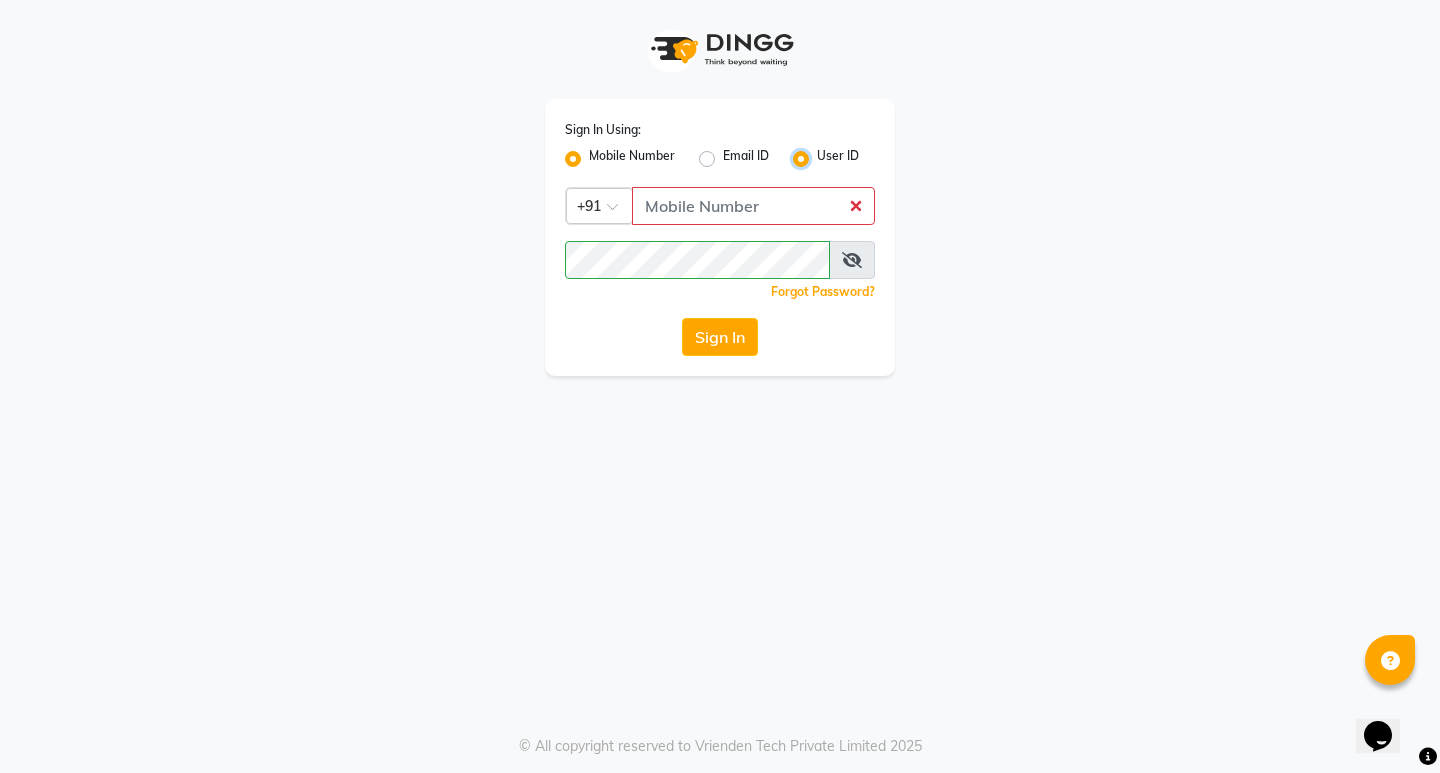 radio on "false" 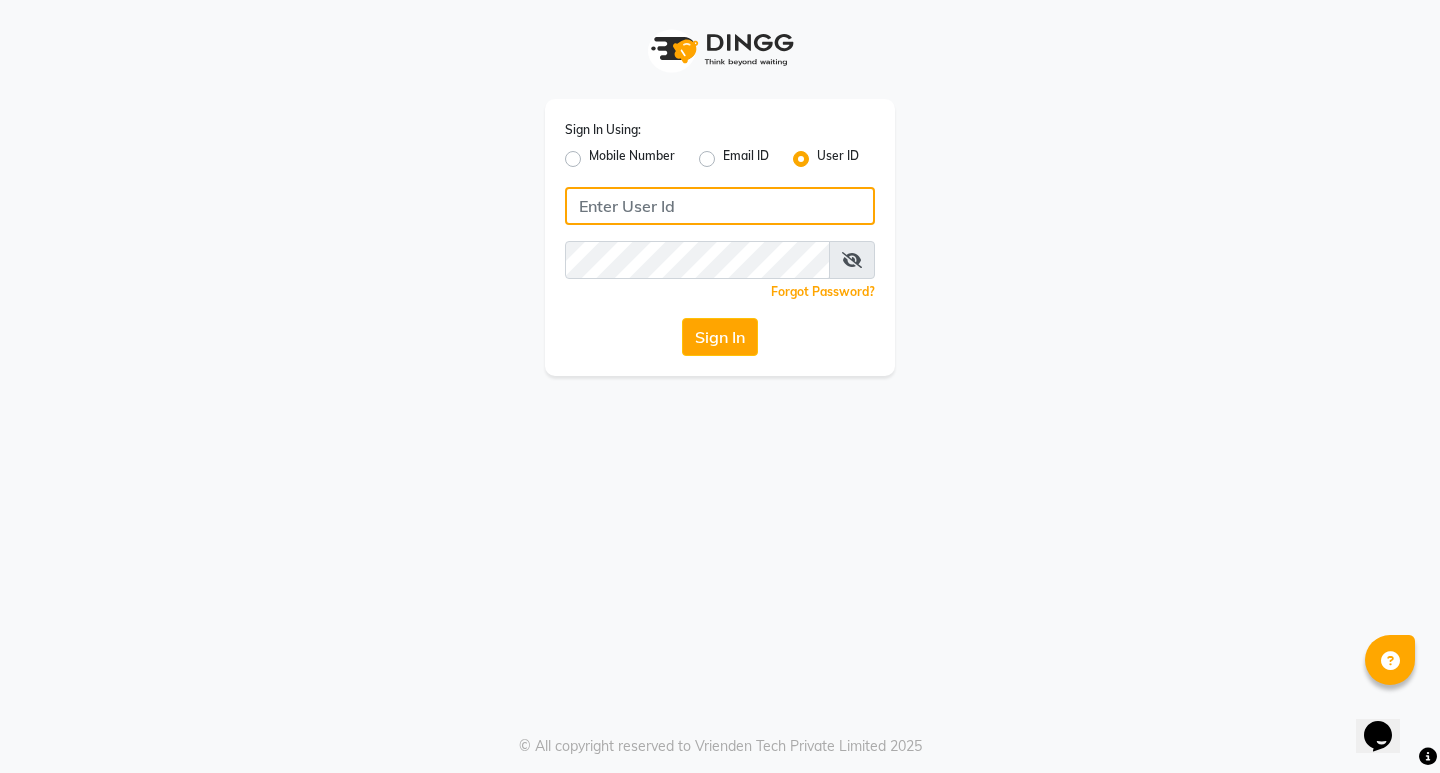 click 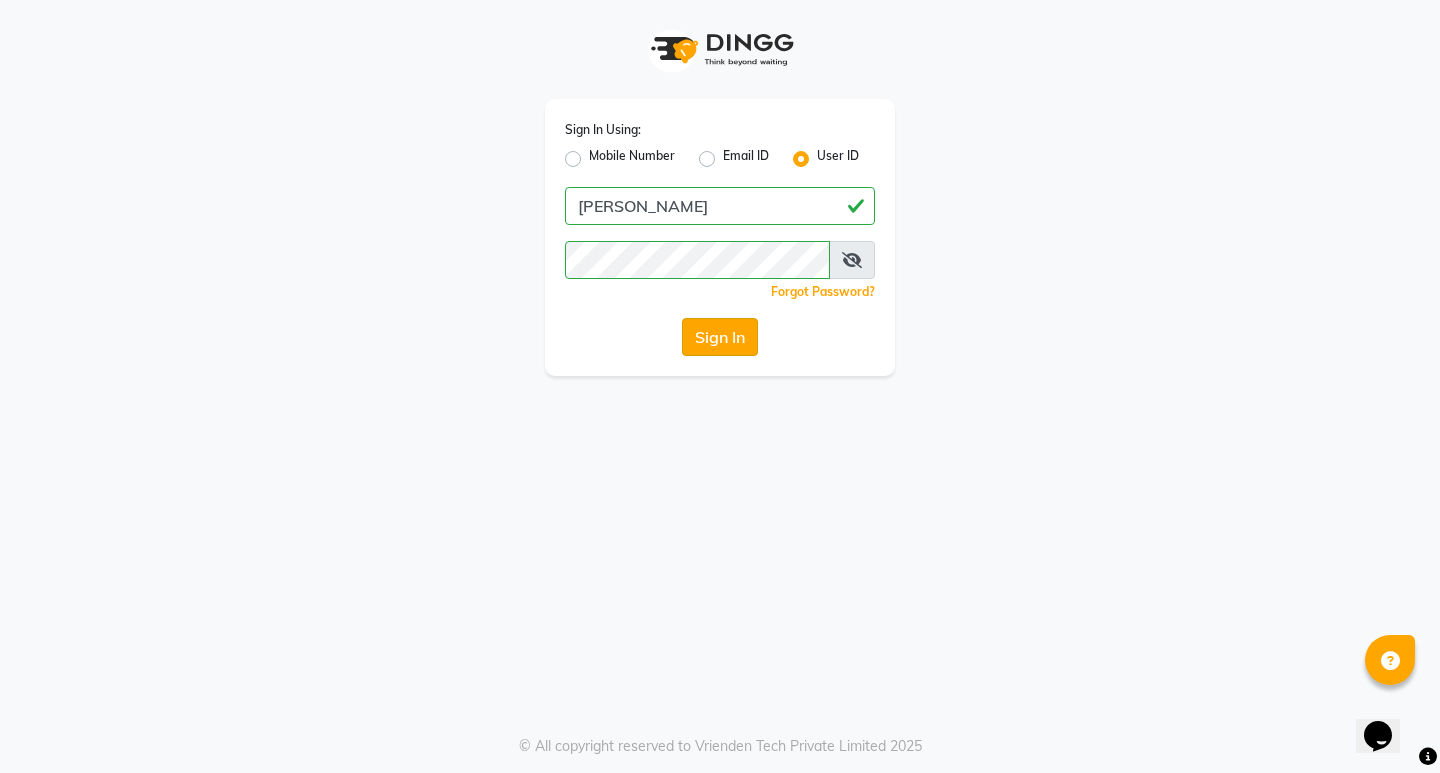 click on "Sign In" 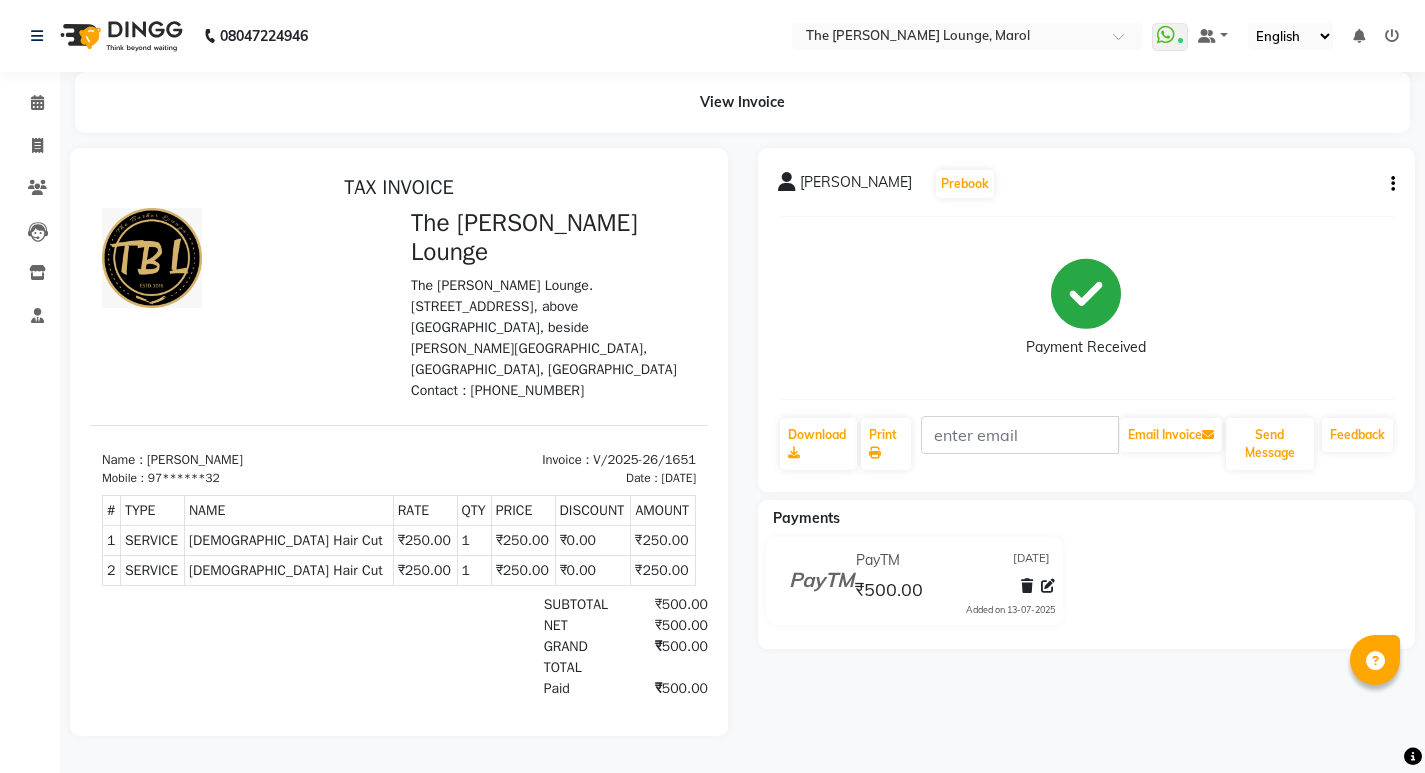 scroll, scrollTop: 0, scrollLeft: 0, axis: both 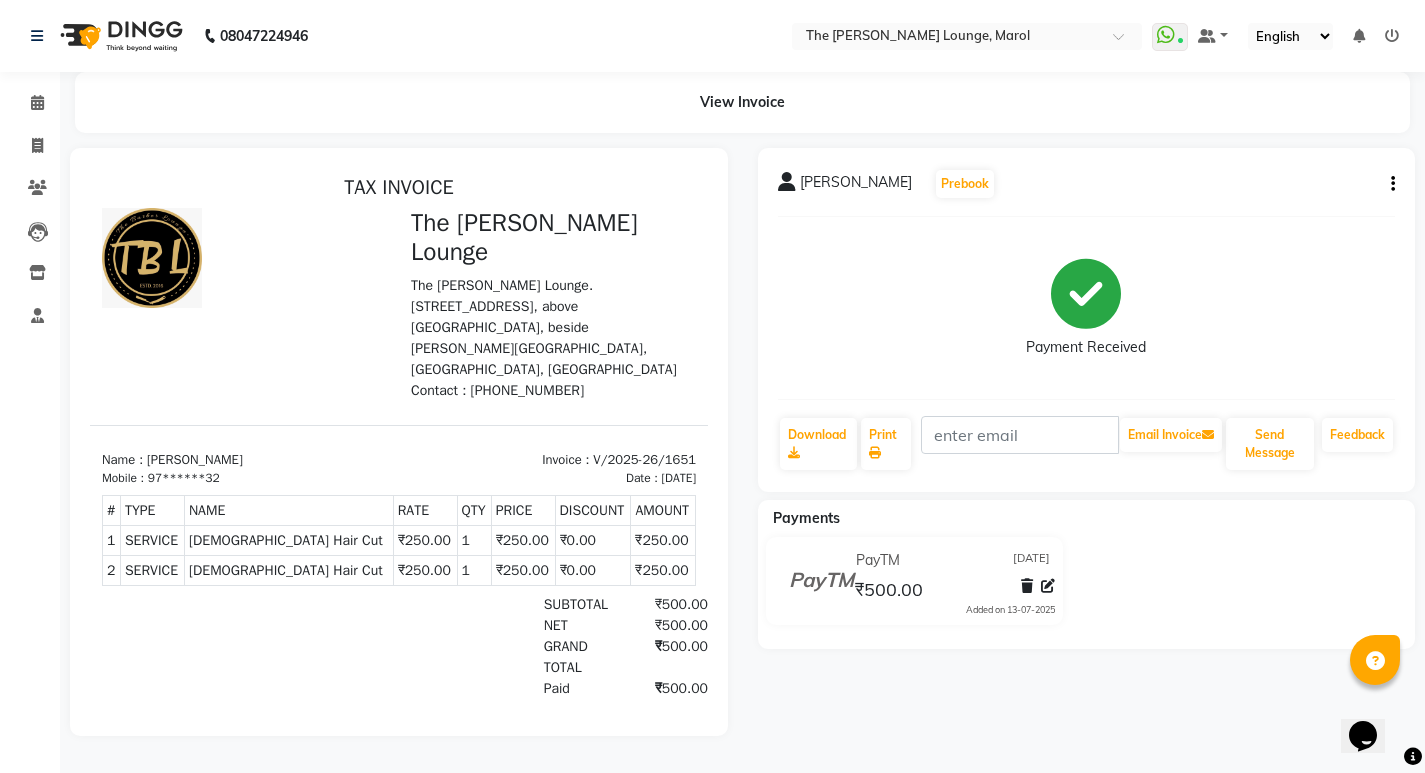 click 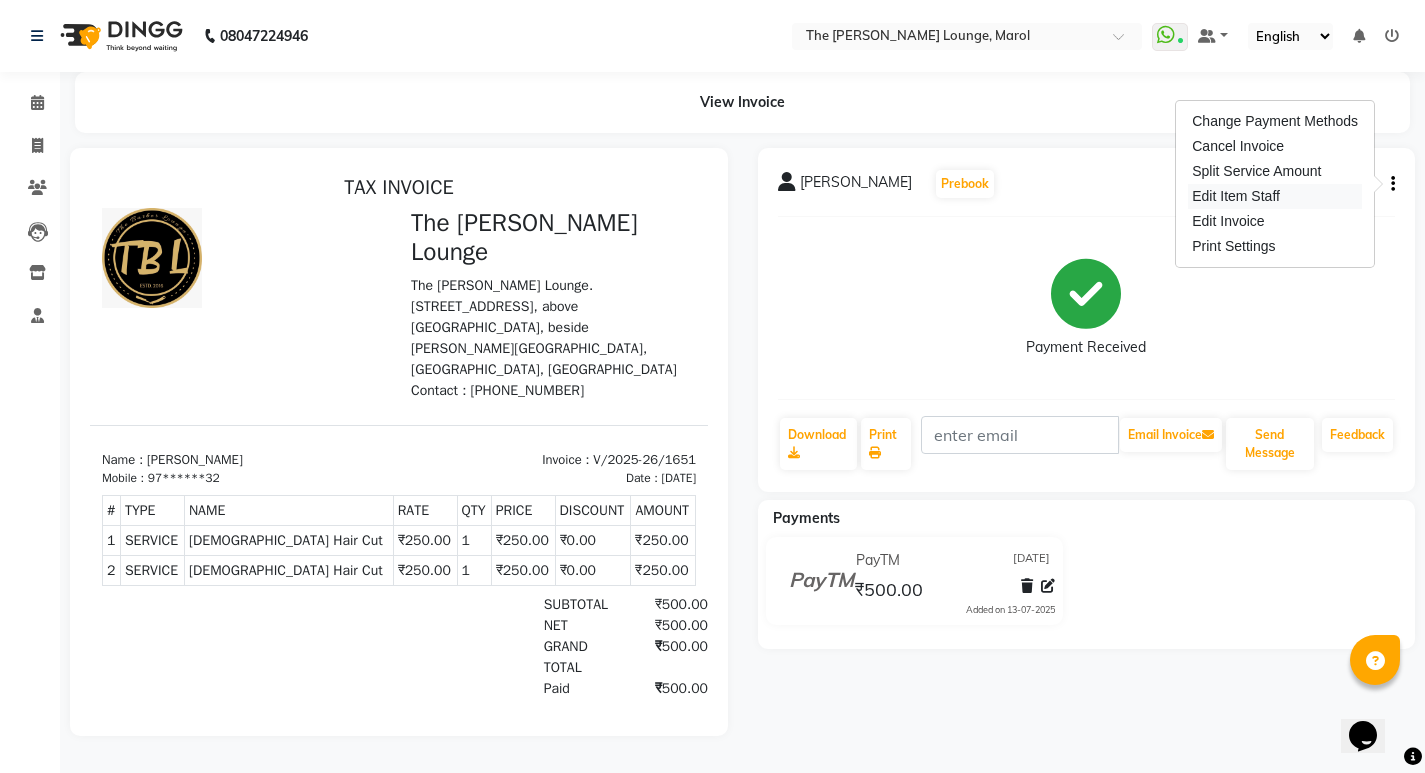 click on "Edit Item Staff" at bounding box center [1275, 196] 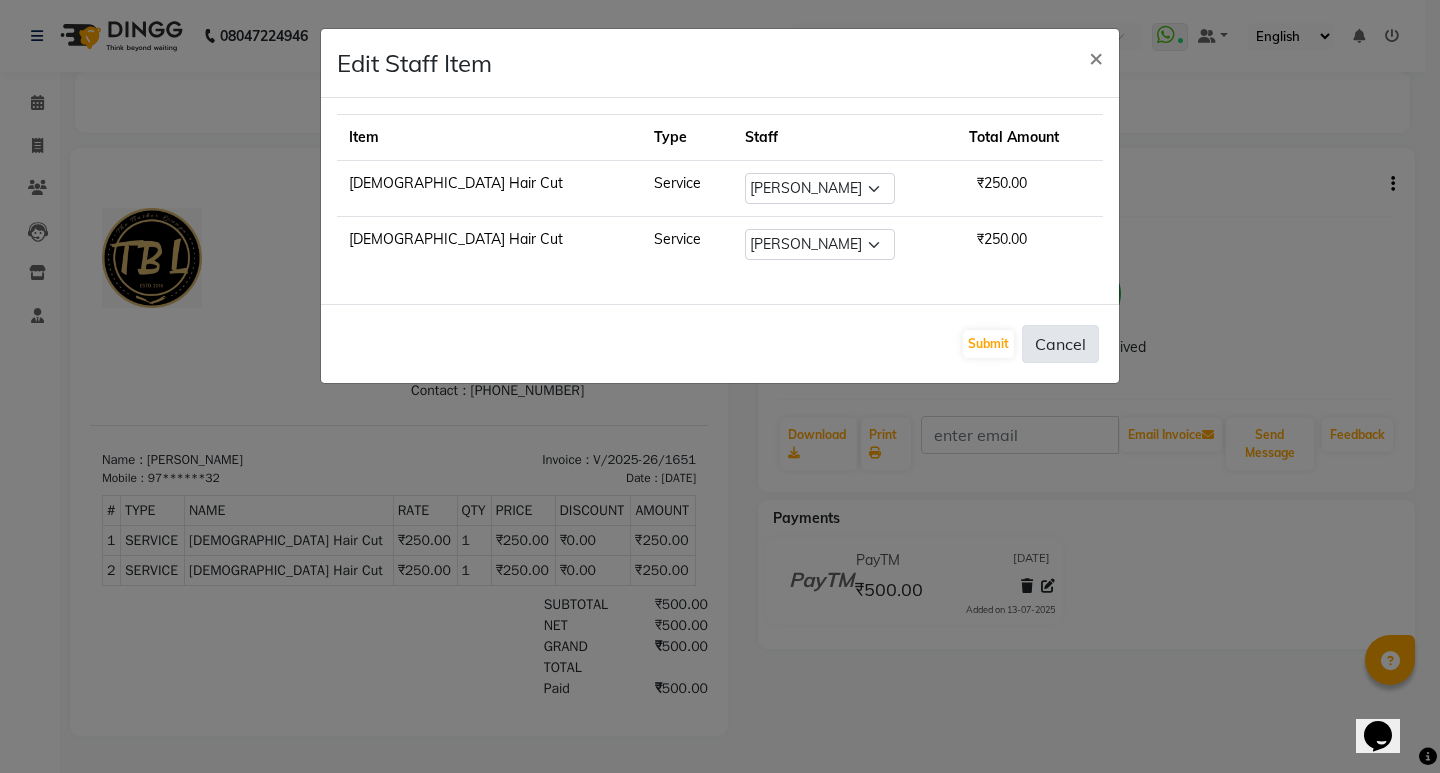 click on "Cancel" 